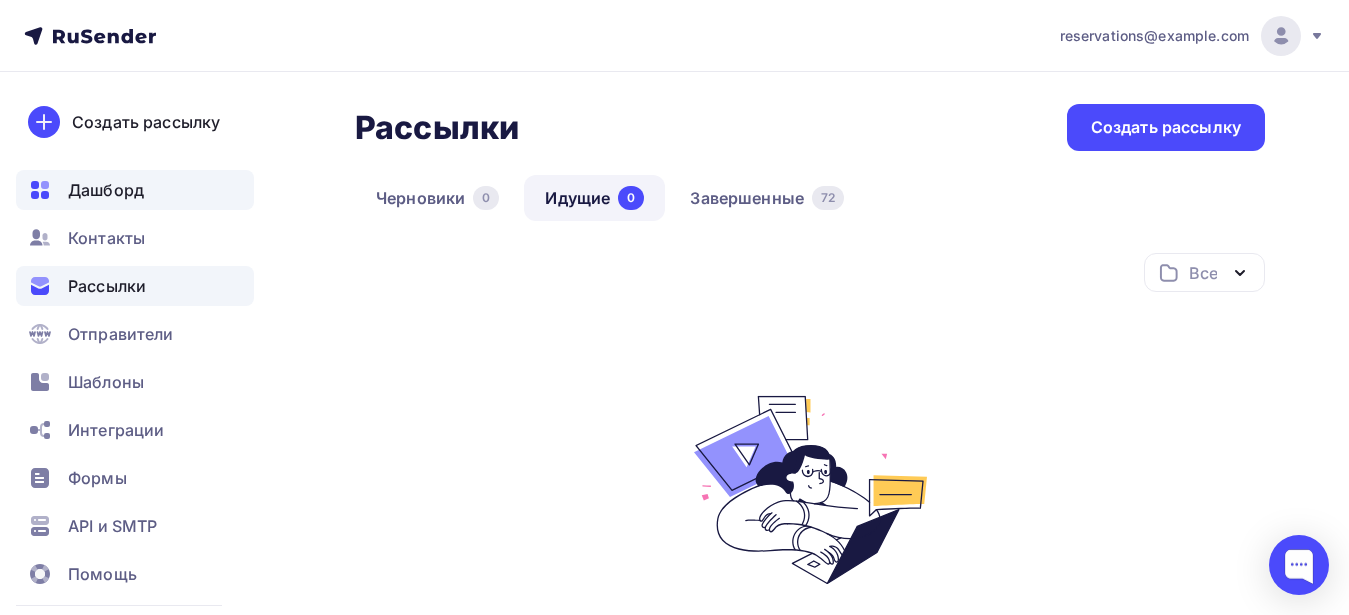 scroll, scrollTop: 0, scrollLeft: 0, axis: both 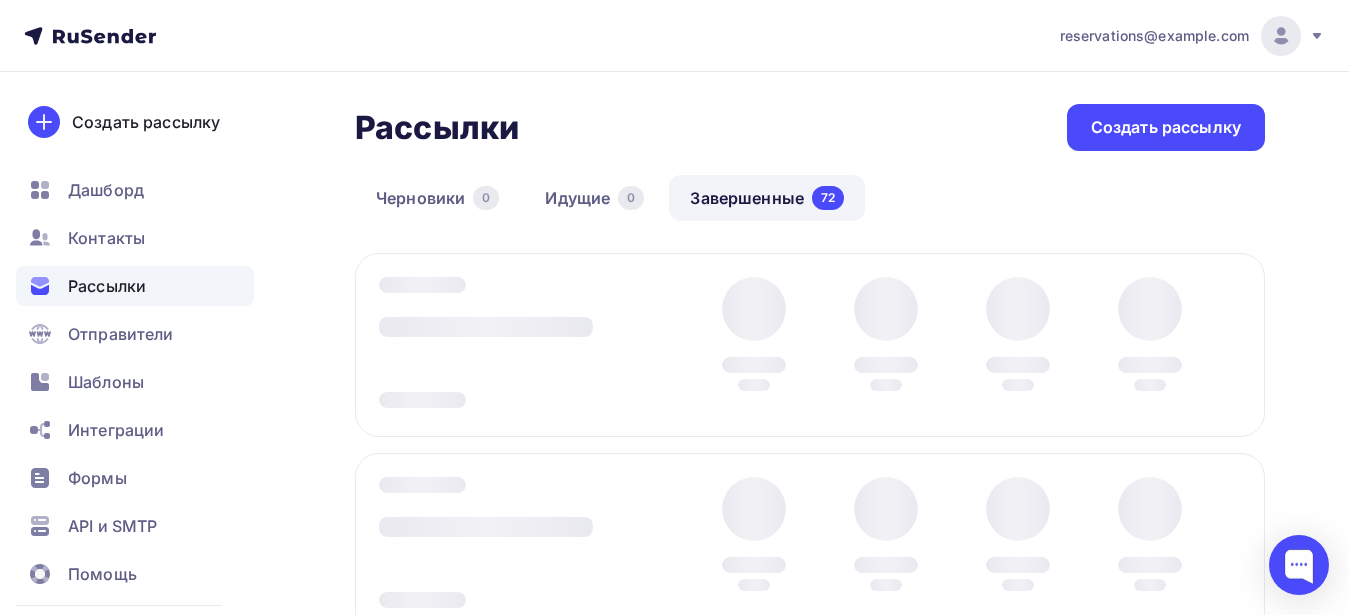 drag, startPoint x: 357, startPoint y: 120, endPoint x: 549, endPoint y: 120, distance: 192 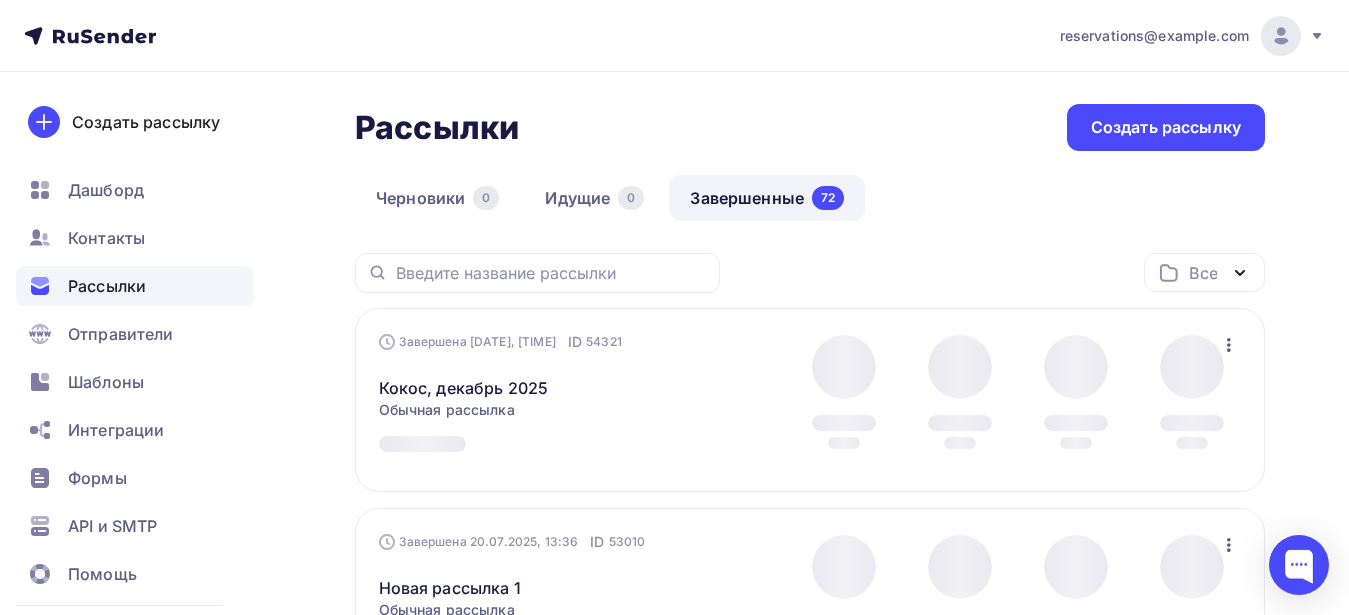 drag, startPoint x: 359, startPoint y: 126, endPoint x: 554, endPoint y: 122, distance: 195.04102 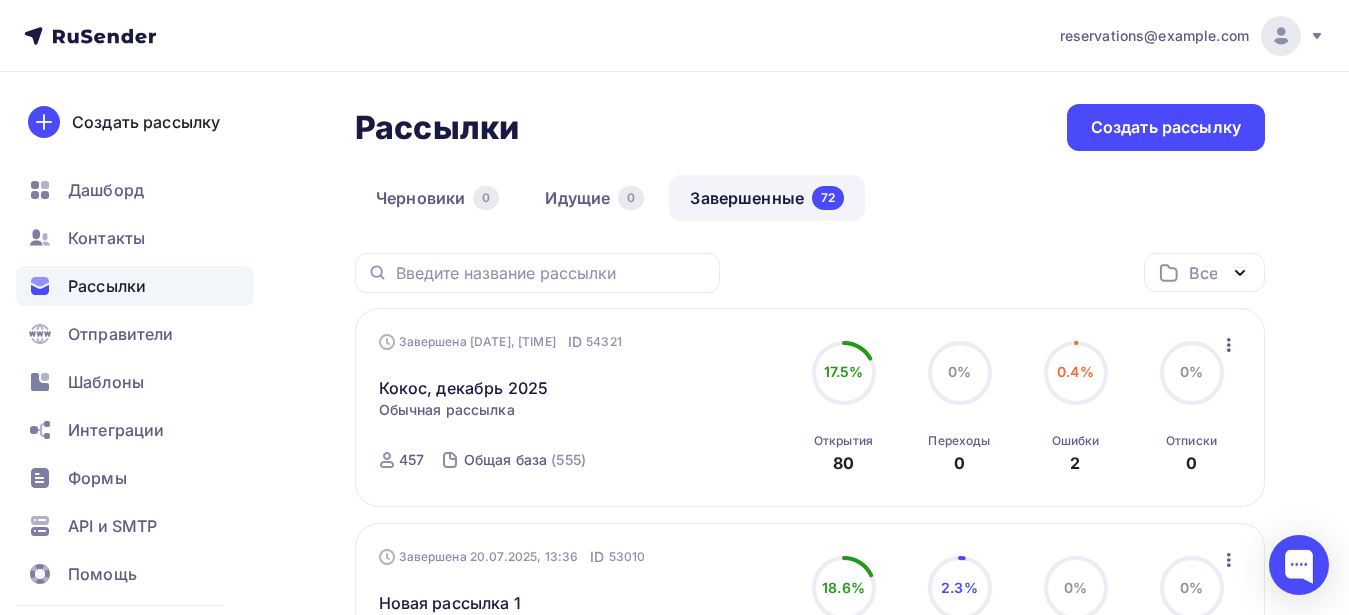 drag, startPoint x: 359, startPoint y: 122, endPoint x: 528, endPoint y: 128, distance: 169.10648 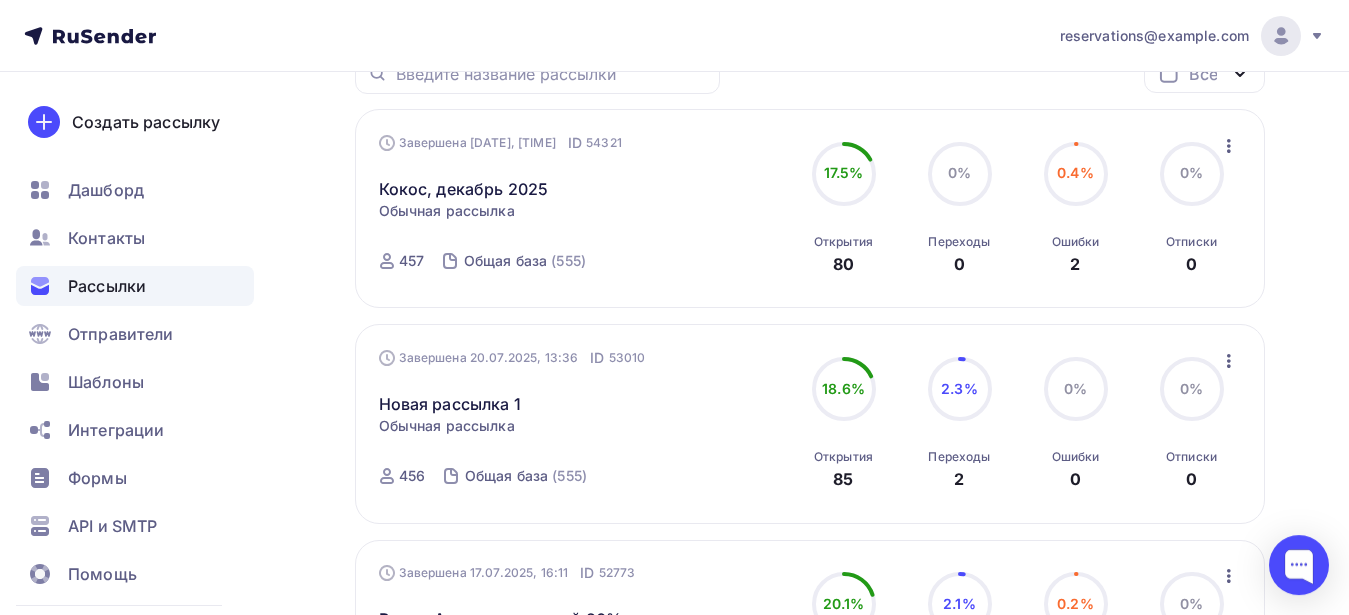 scroll, scrollTop: 204, scrollLeft: 0, axis: vertical 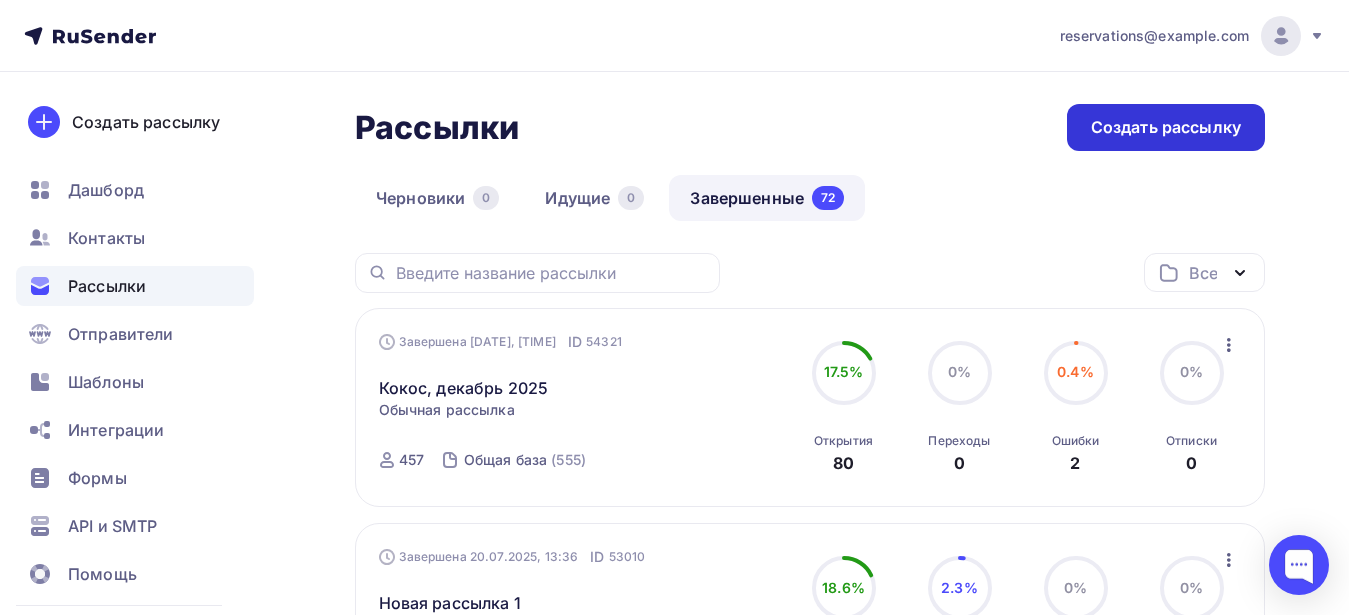 click on "Создать рассылку" at bounding box center (1166, 127) 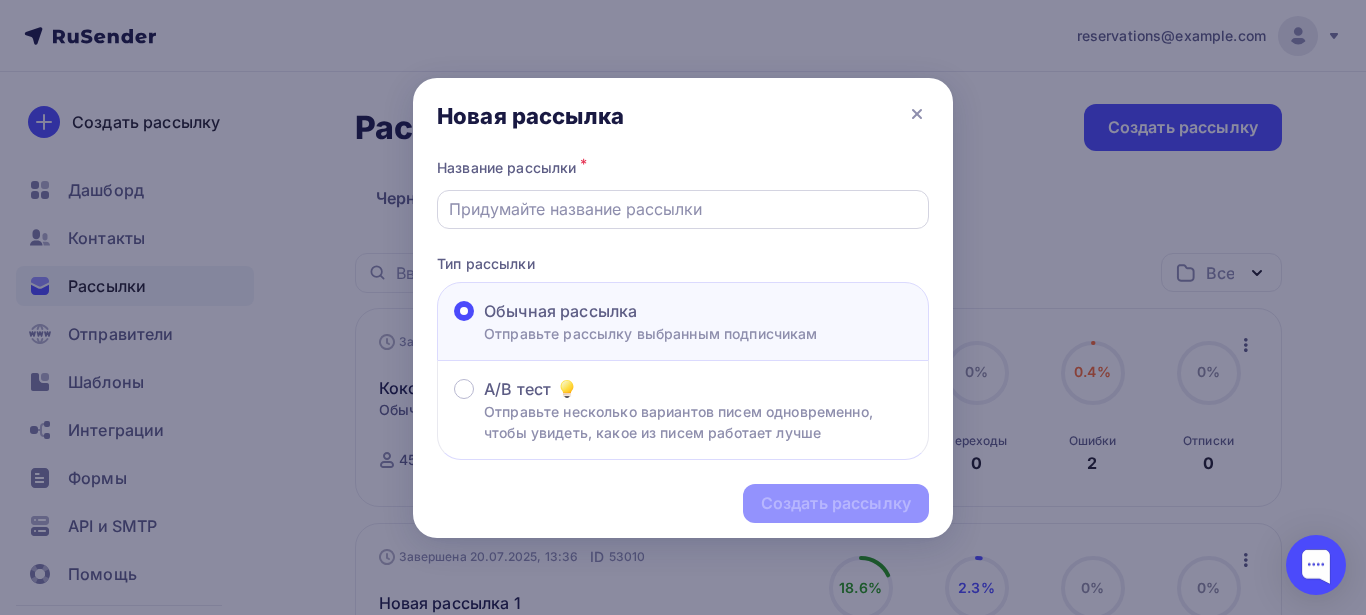 click at bounding box center (683, 209) 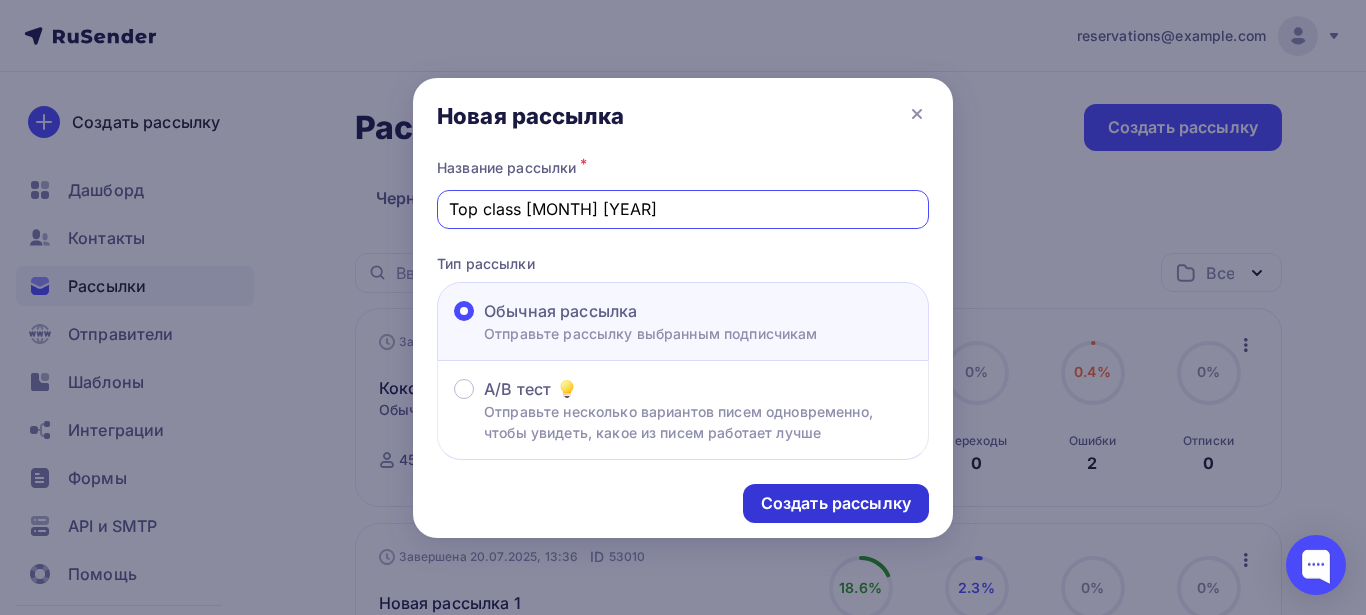 type on "Top class [MONTH] [YEAR]" 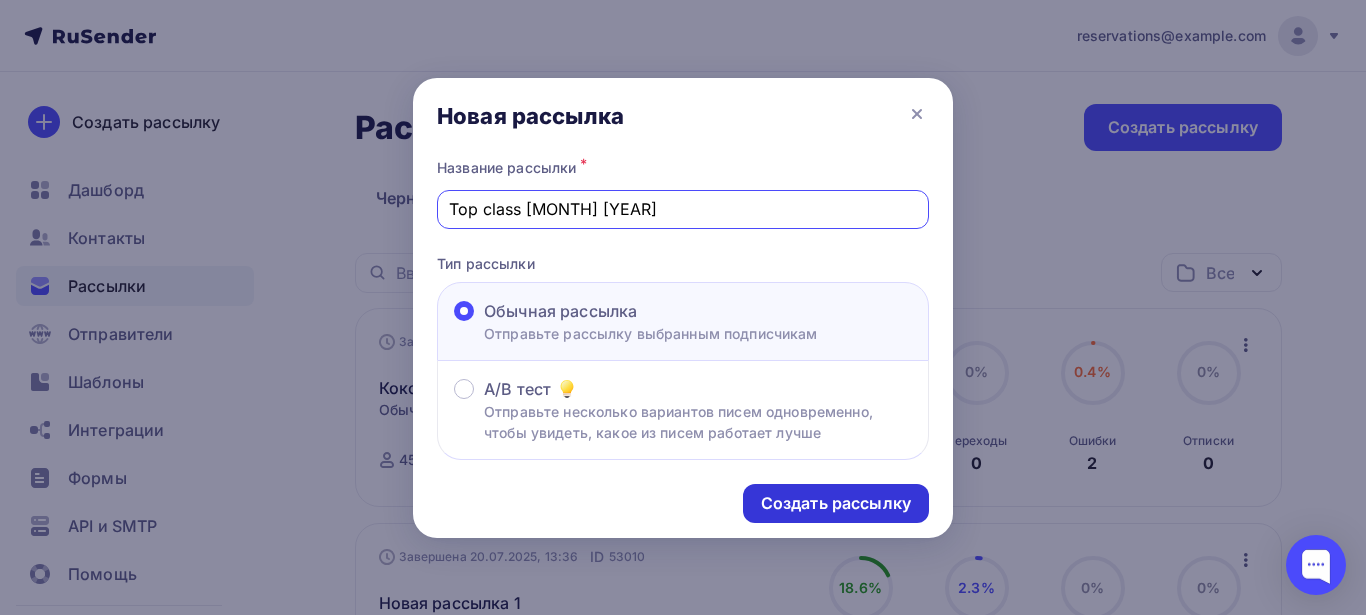 click on "Создать рассылку" at bounding box center [836, 503] 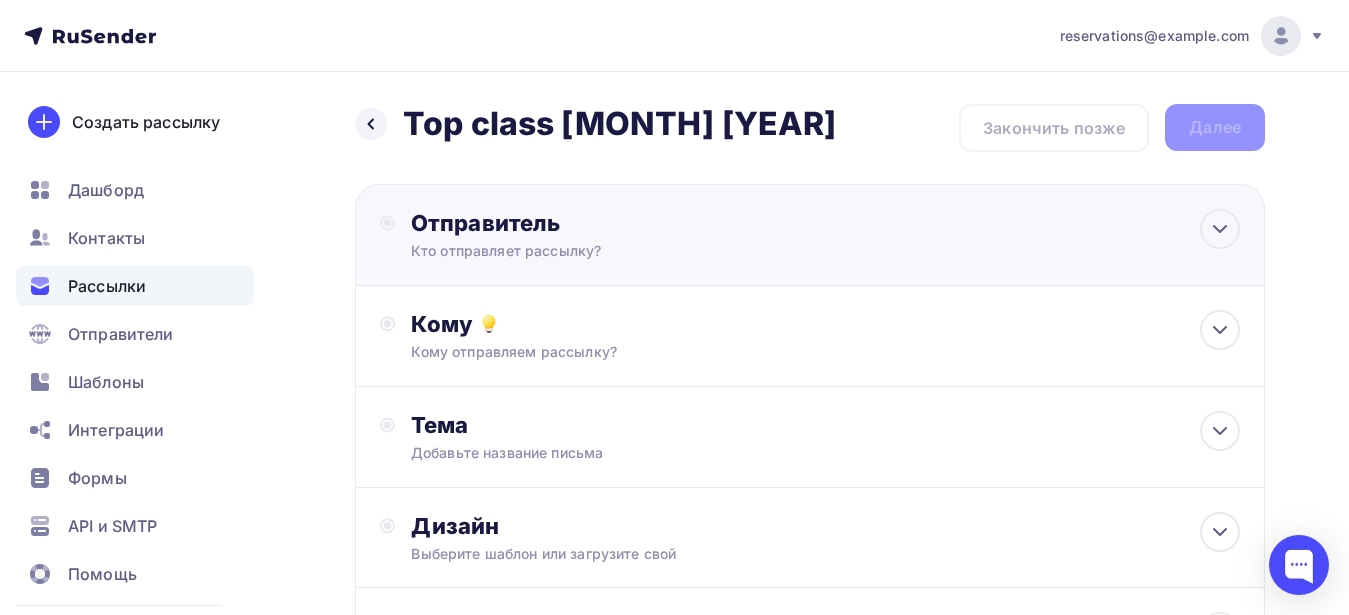 click on "Отправитель
Кто отправляет рассылку?
Email  *
[EMAIL]
[EMAIL]               Добавить отправителя
Рекомендуем  добавить почту на домене , чтобы рассылка не попала в «Спам»
Имя                 Сохранить
Предпросмотр может отличаться  в зависимости от почтового клиента
Тема для рассылки
Предпросмотр текста
12:45" at bounding box center [810, 235] 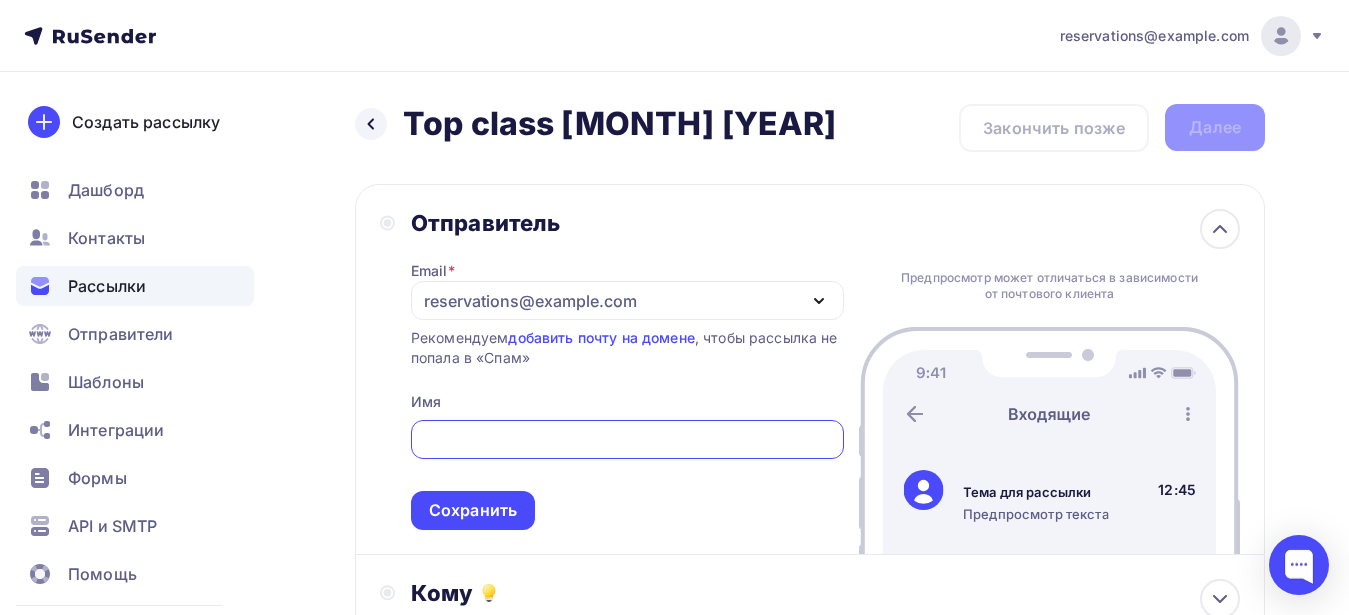 scroll, scrollTop: 0, scrollLeft: 0, axis: both 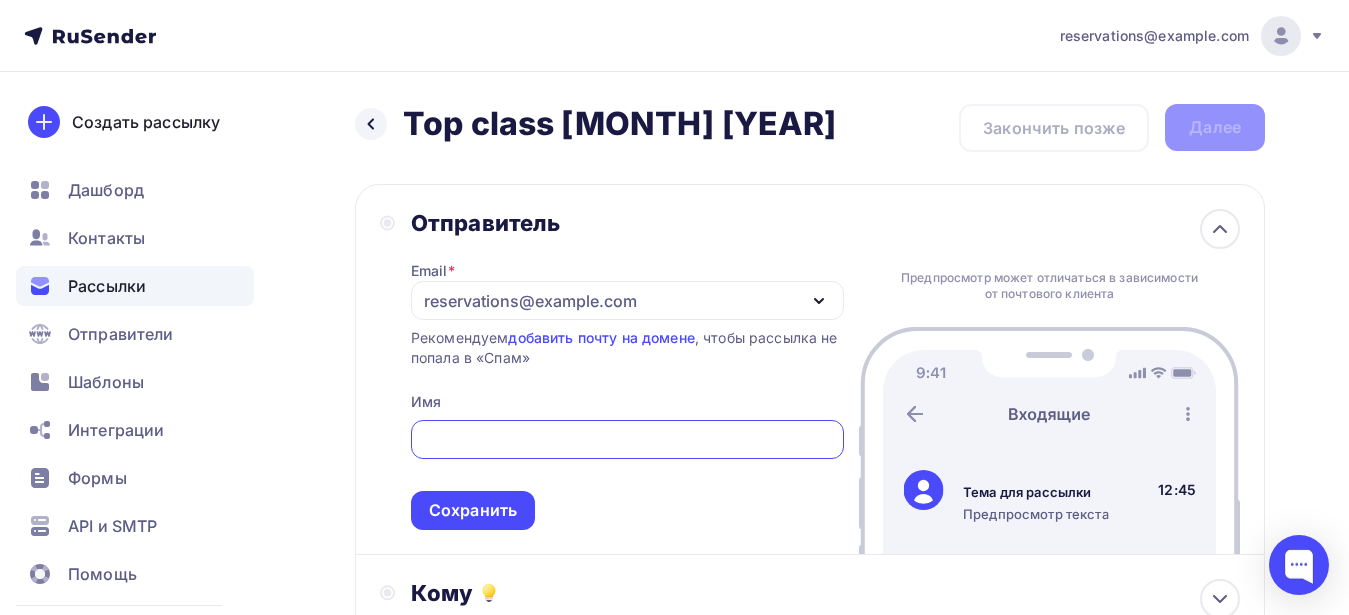 click at bounding box center [627, 440] 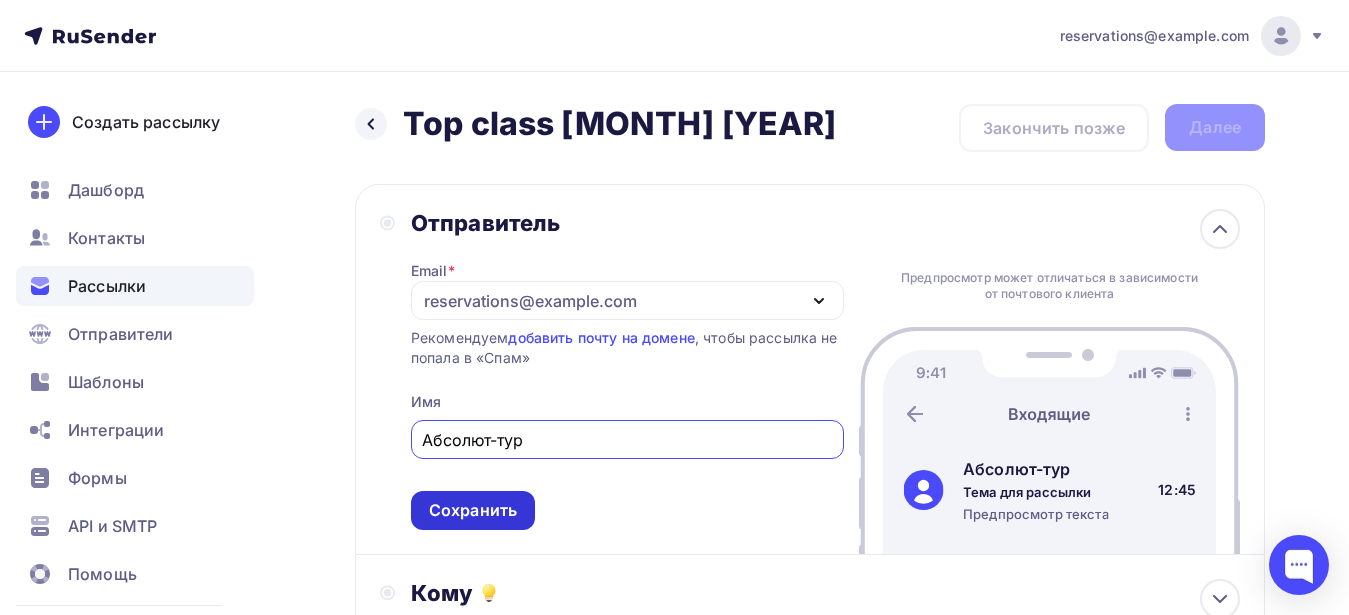 type on "Абсолют-тур" 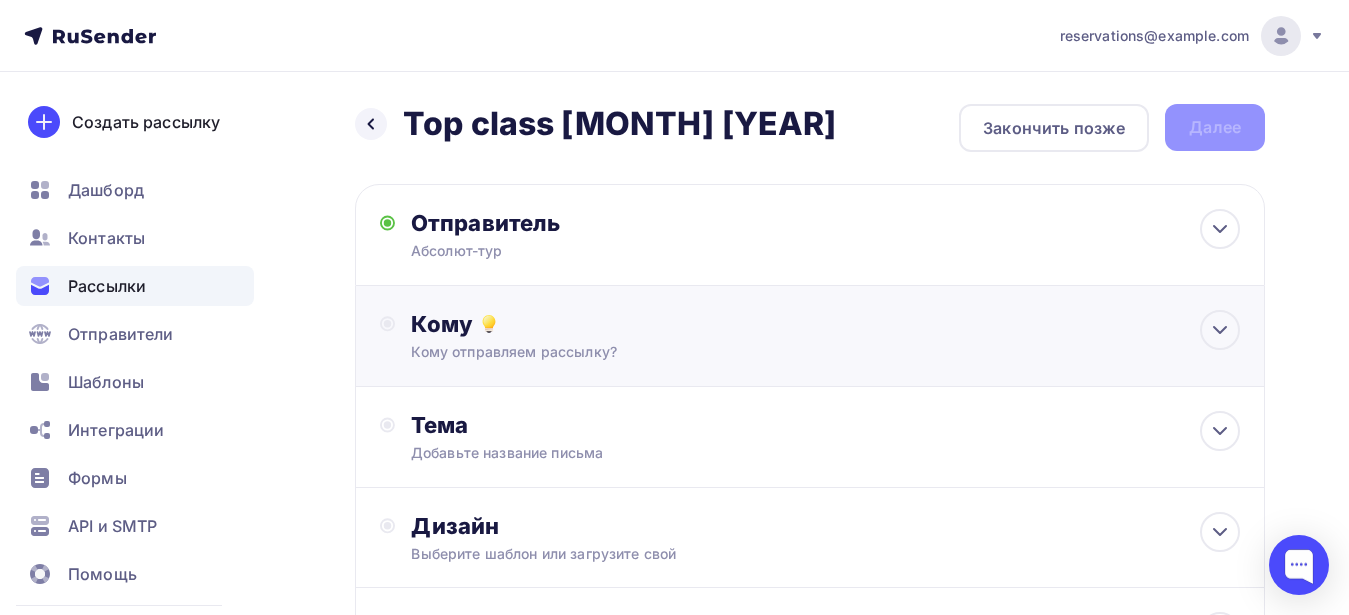 click on "Кому отправляем рассылку?" at bounding box center [784, 352] 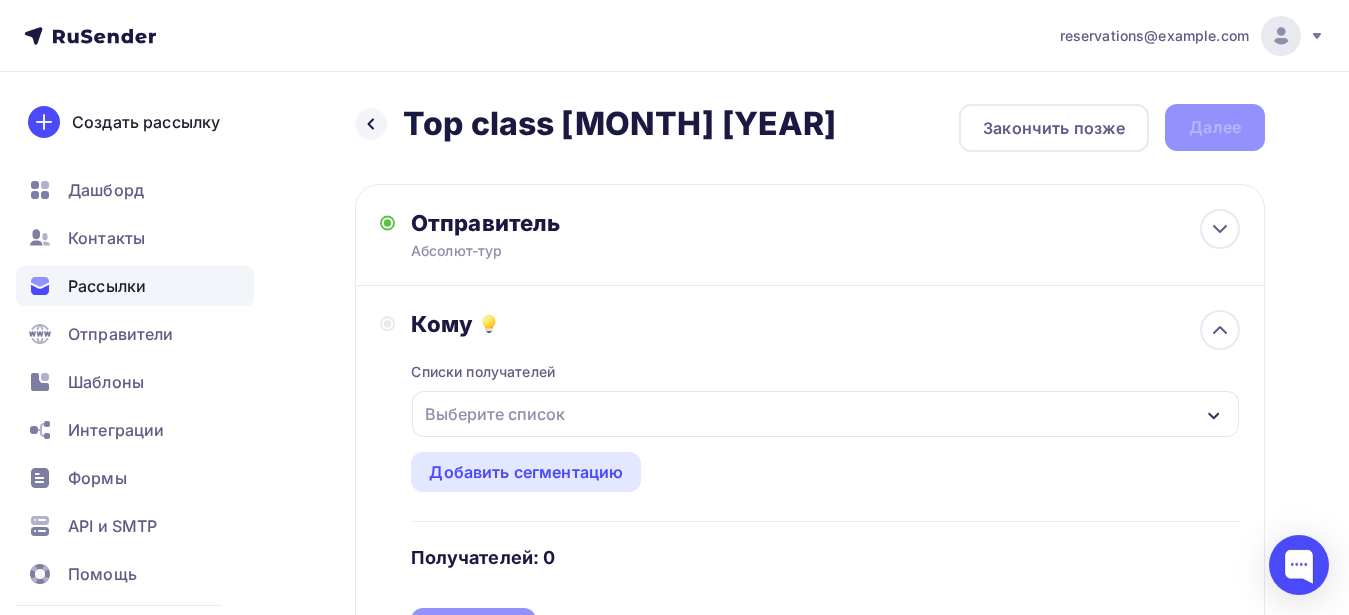 click on "Выберите список" at bounding box center (495, 414) 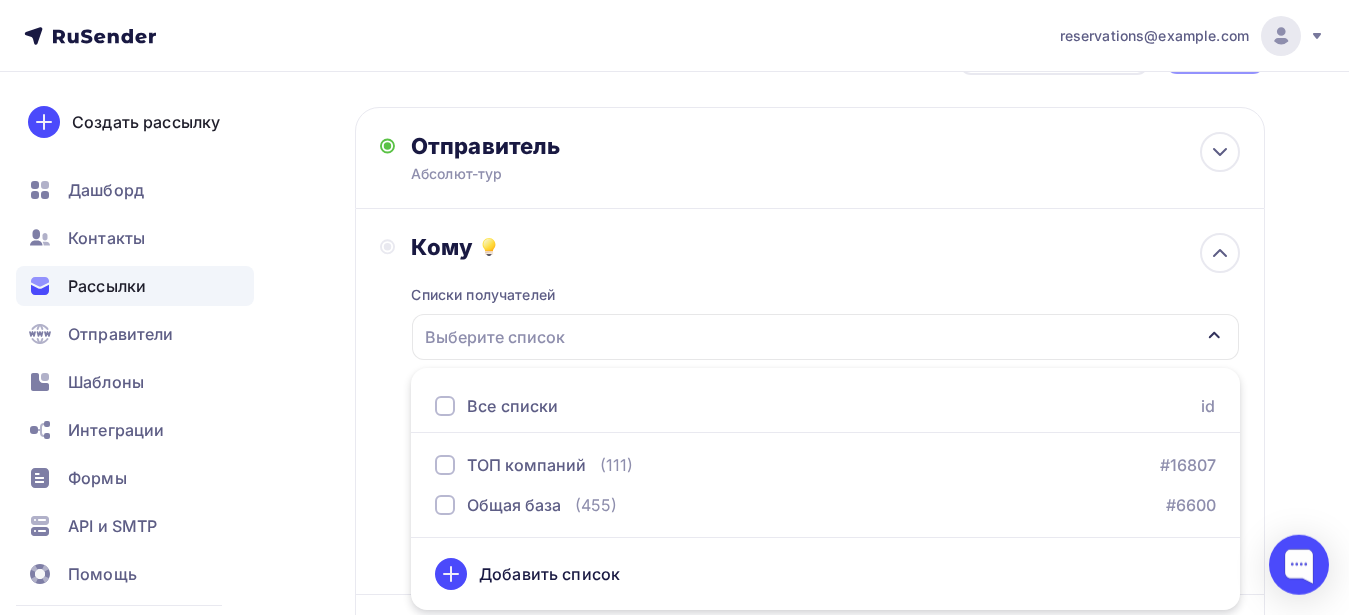 scroll, scrollTop: 102, scrollLeft: 0, axis: vertical 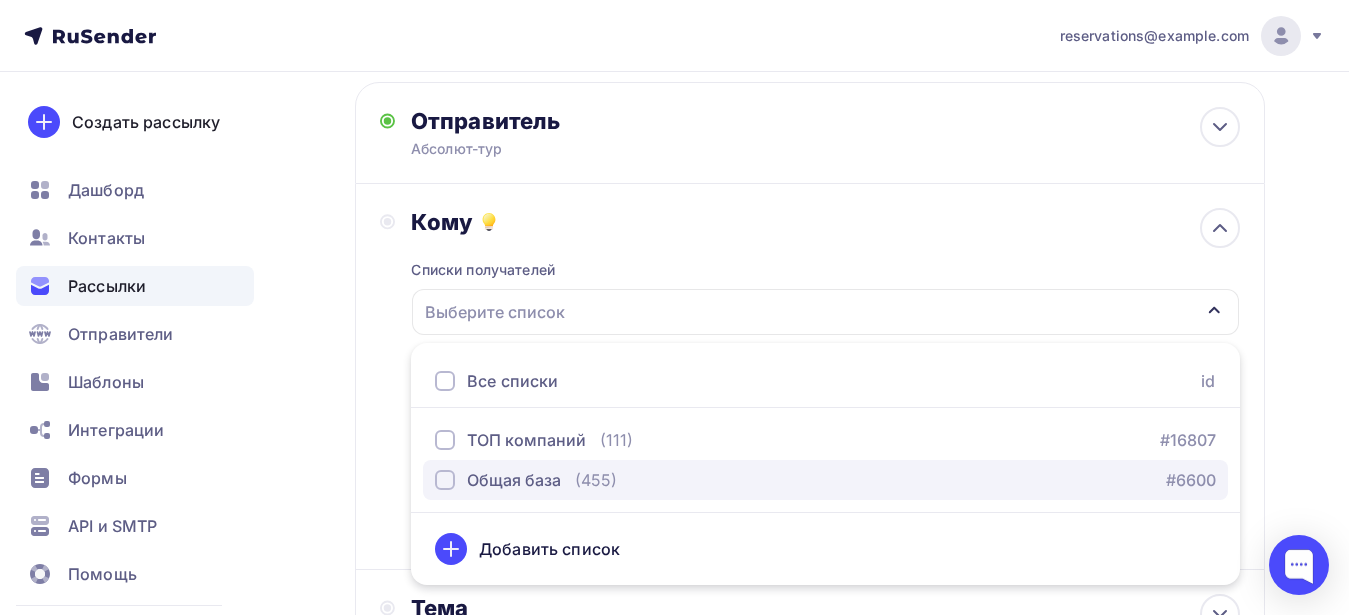 click on "Общая база" at bounding box center [498, 480] 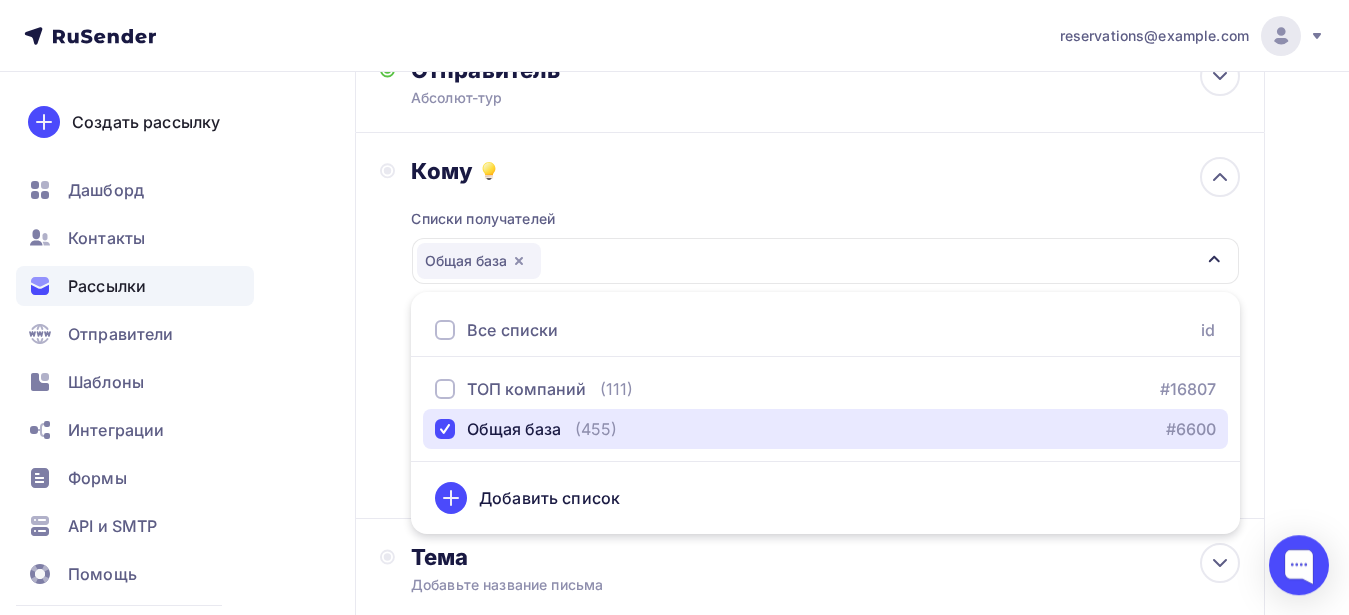 scroll, scrollTop: 204, scrollLeft: 0, axis: vertical 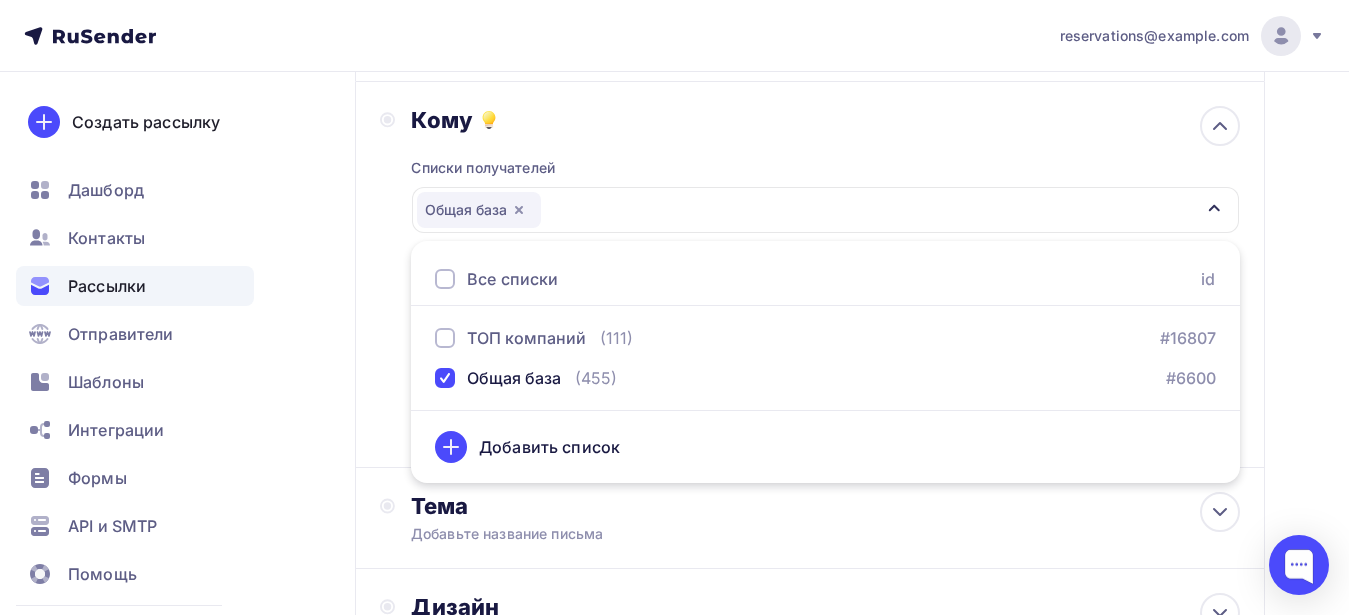 click on "Общая база
([NUMBER])
#[NUMBER]
Добавить список
Добавить сегментацию
Получателей:
[NUMBER]
Сохранить" at bounding box center [810, 275] 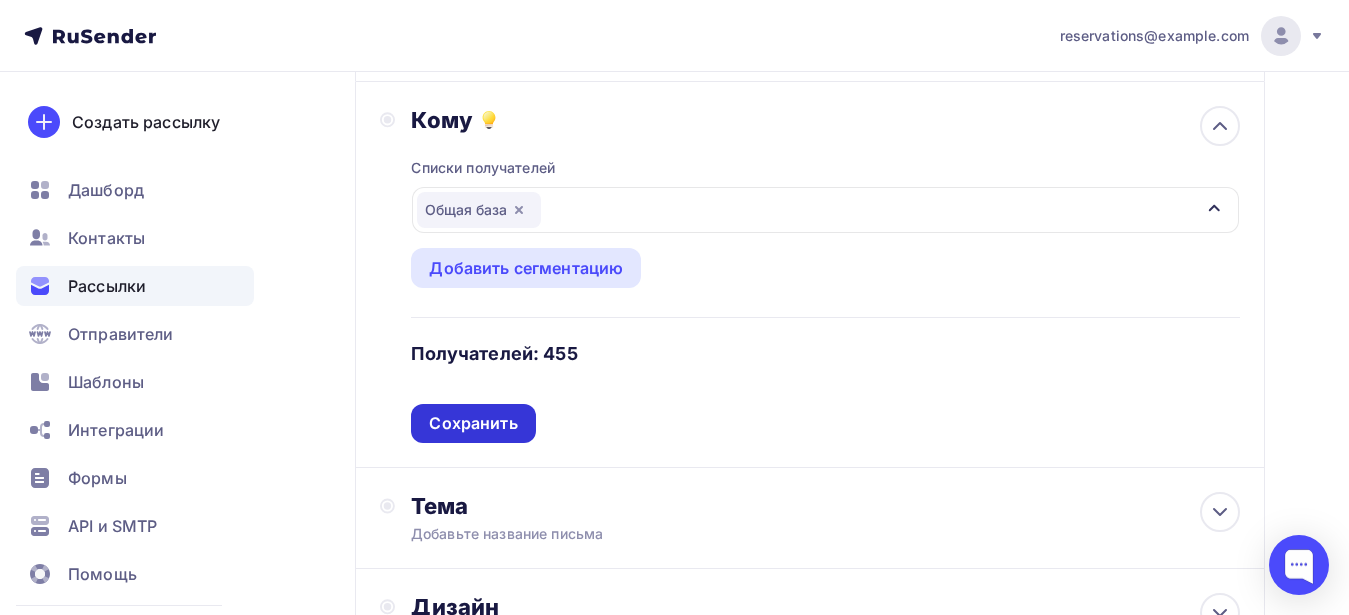 click on "Сохранить" at bounding box center (473, 423) 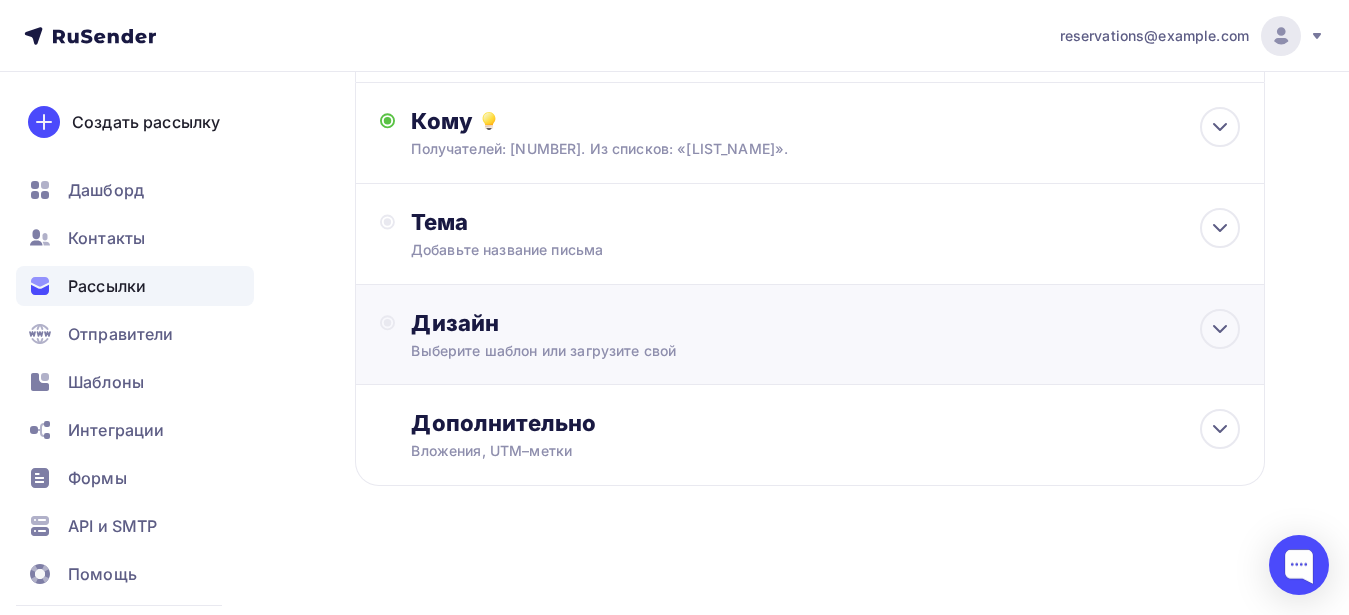 click on "Дизайн   Выберите шаблон или загрузите свой" at bounding box center (810, 346) 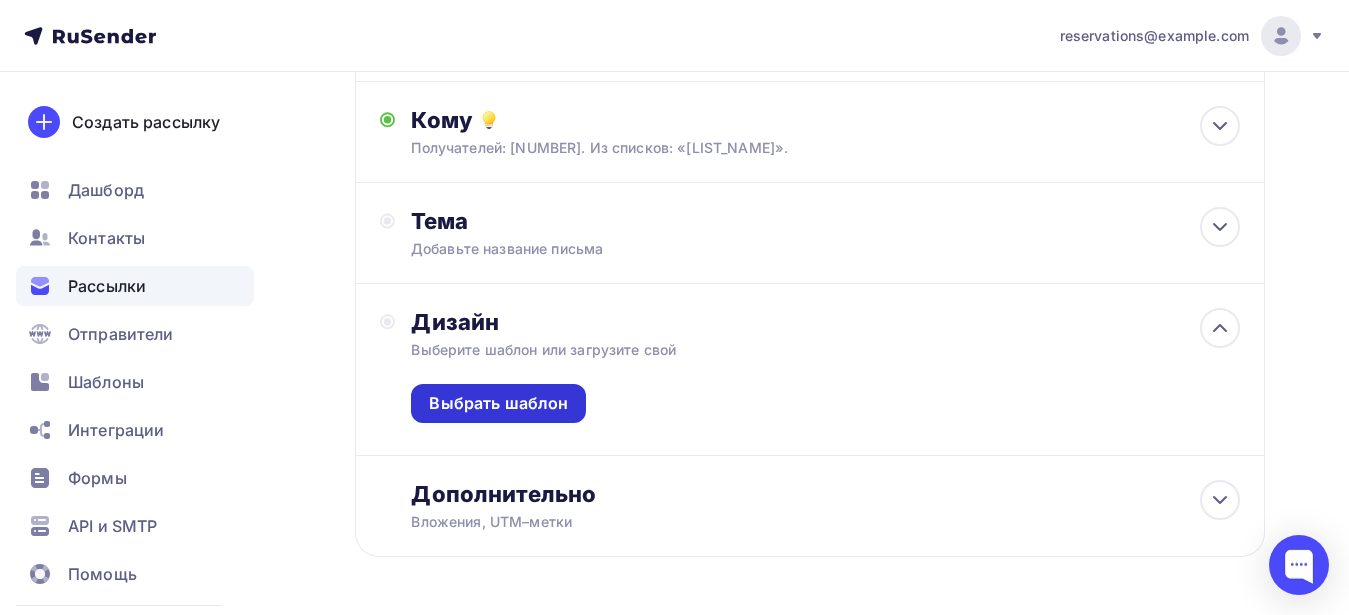 click on "Выбрать шаблон" at bounding box center (498, 403) 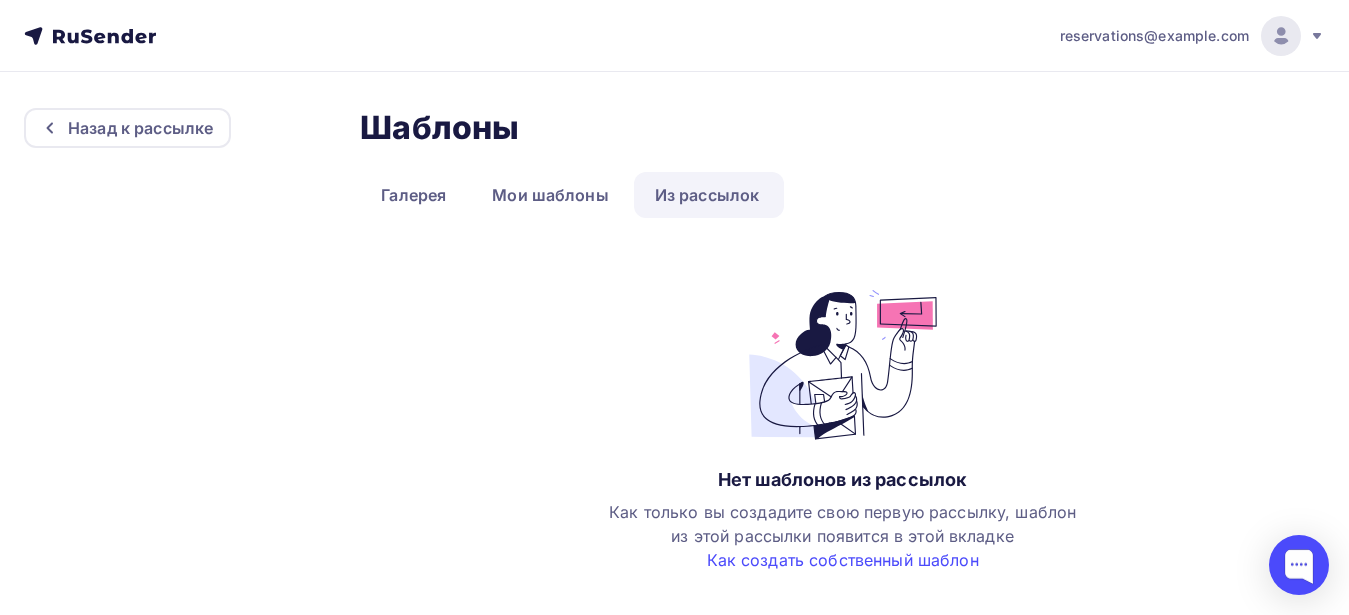 scroll, scrollTop: 0, scrollLeft: 0, axis: both 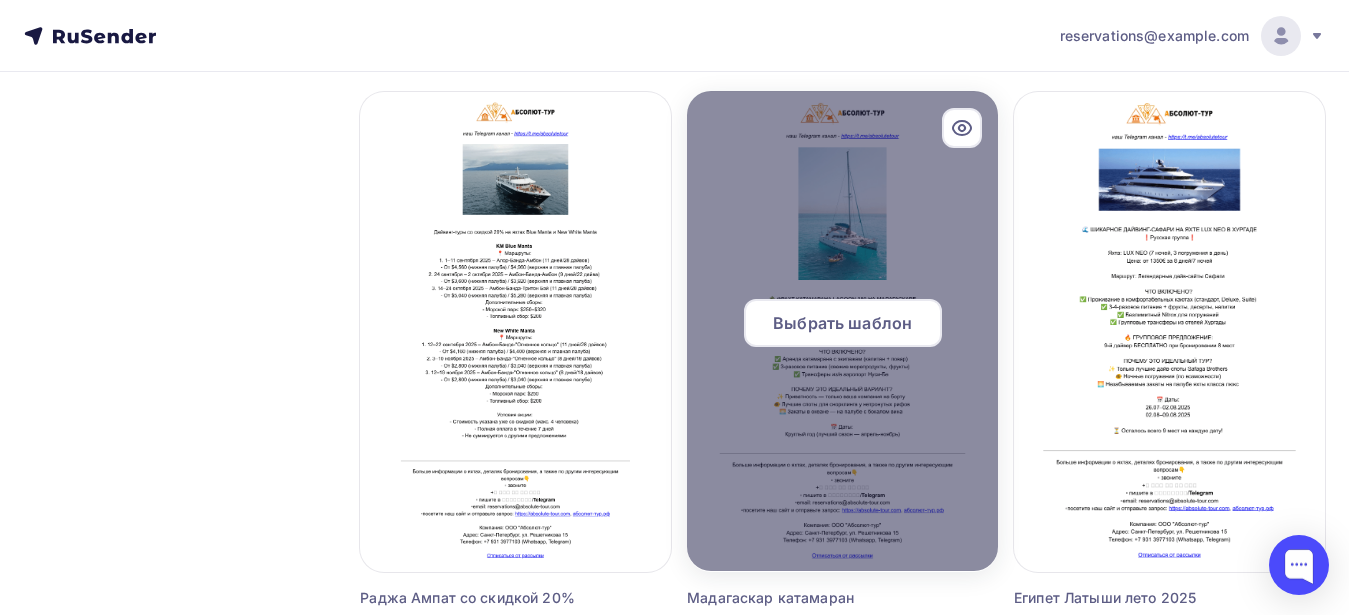 click on "Выбрать шаблон" at bounding box center [842, 323] 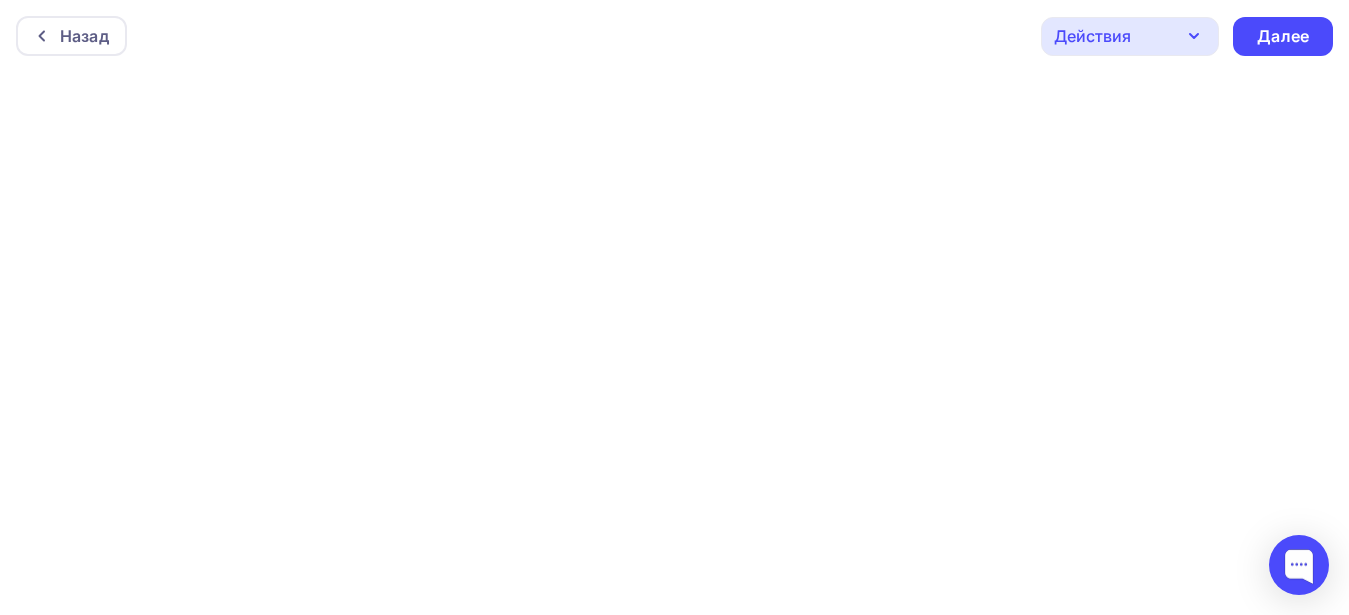 scroll, scrollTop: 0, scrollLeft: 0, axis: both 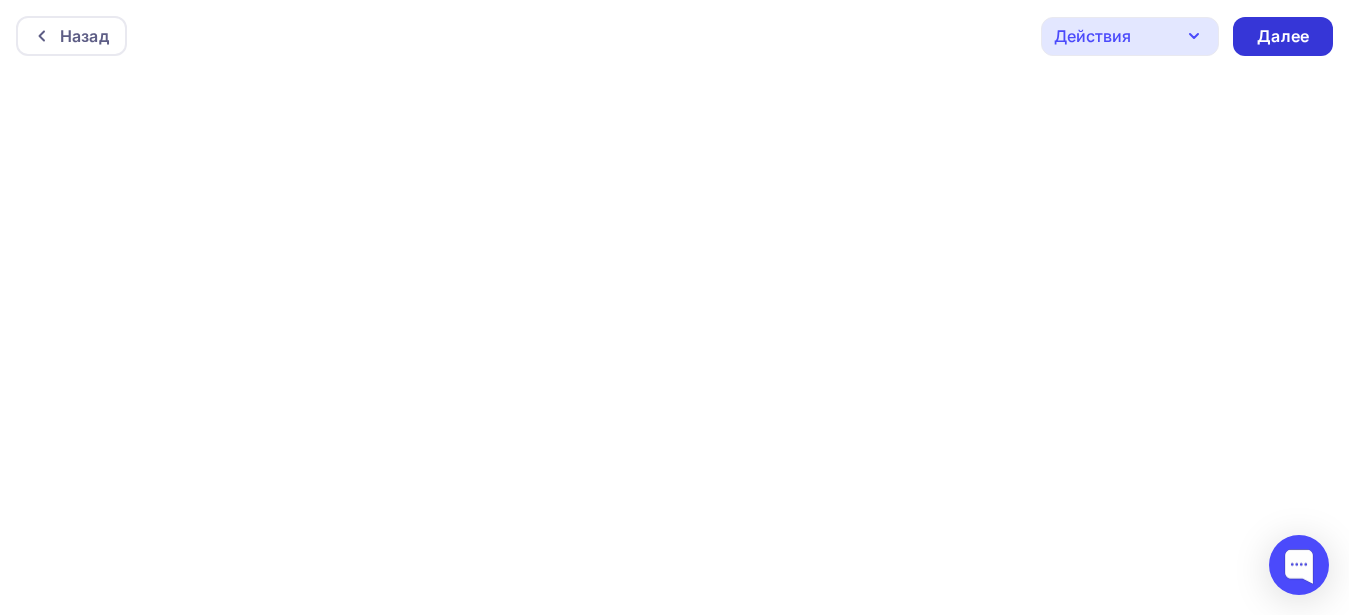 click on "Далее" at bounding box center [1283, 36] 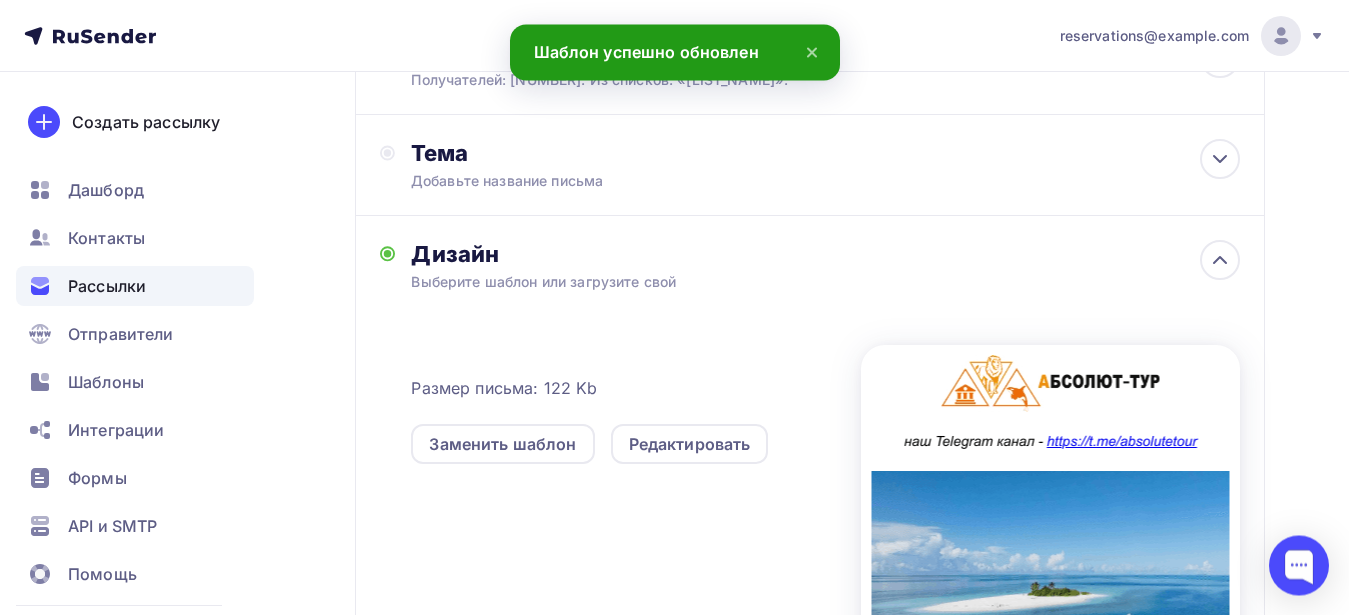 scroll, scrollTop: 0, scrollLeft: 0, axis: both 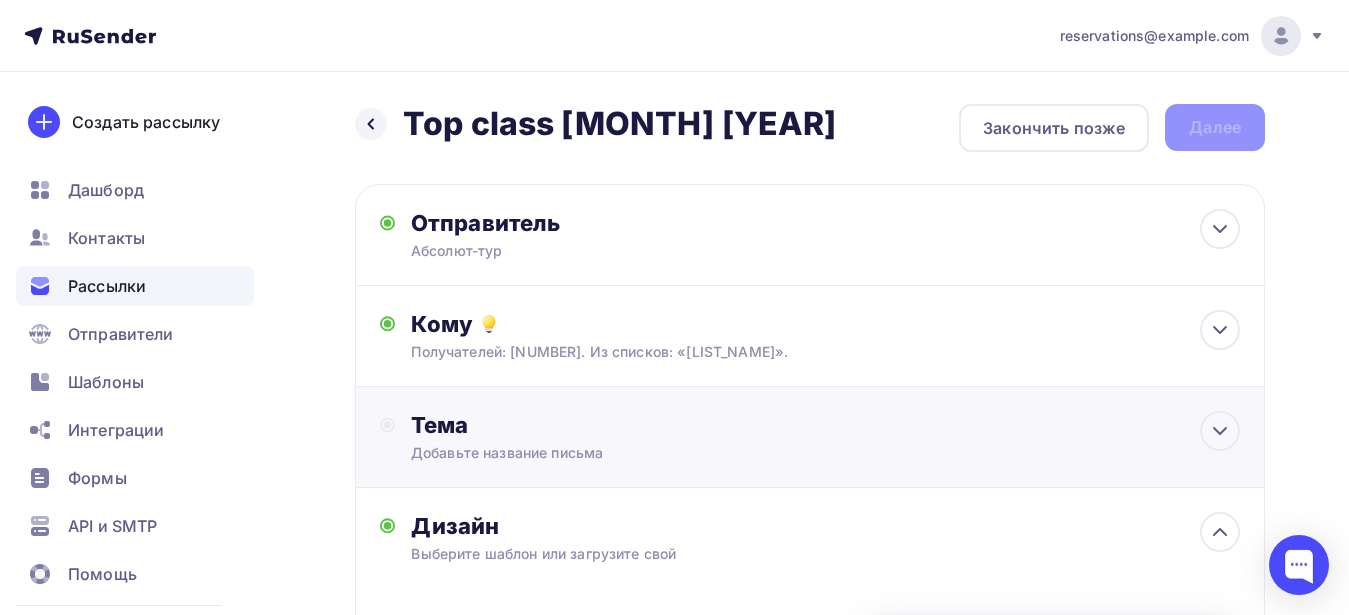 click on "Тема
Добавьте название письма
Тема  *
Рекомендуем использовать не более 150 символов
Прехедер               Сохранить" at bounding box center [608, 437] 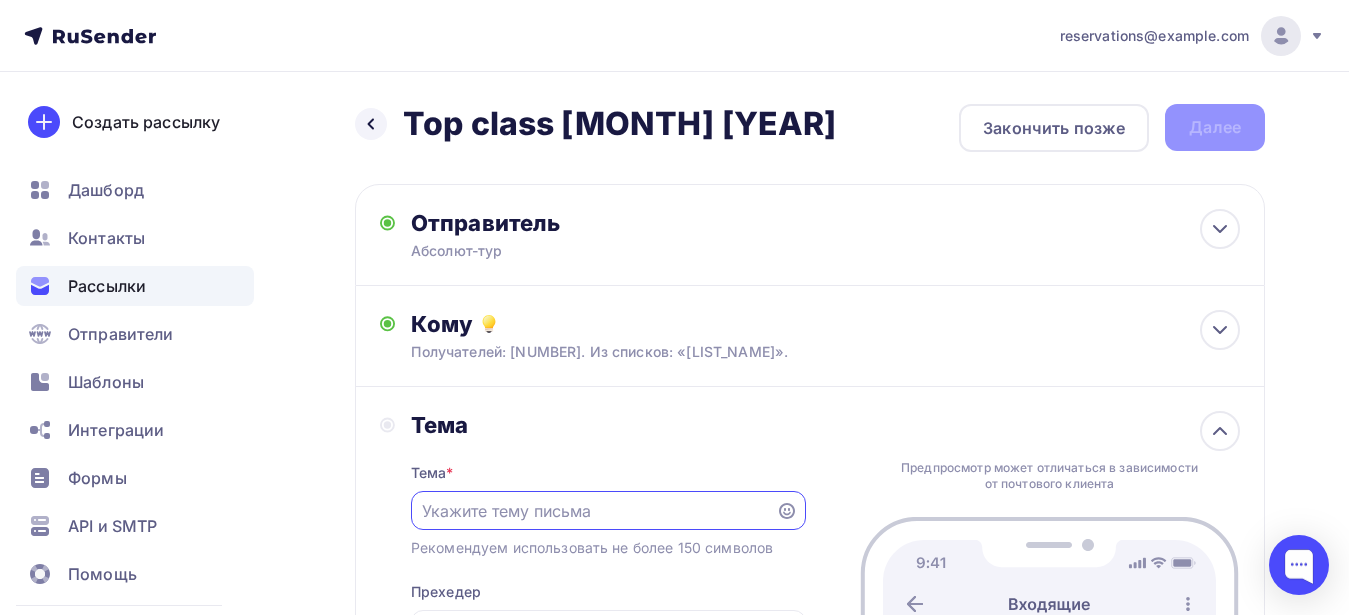 scroll, scrollTop: 0, scrollLeft: 0, axis: both 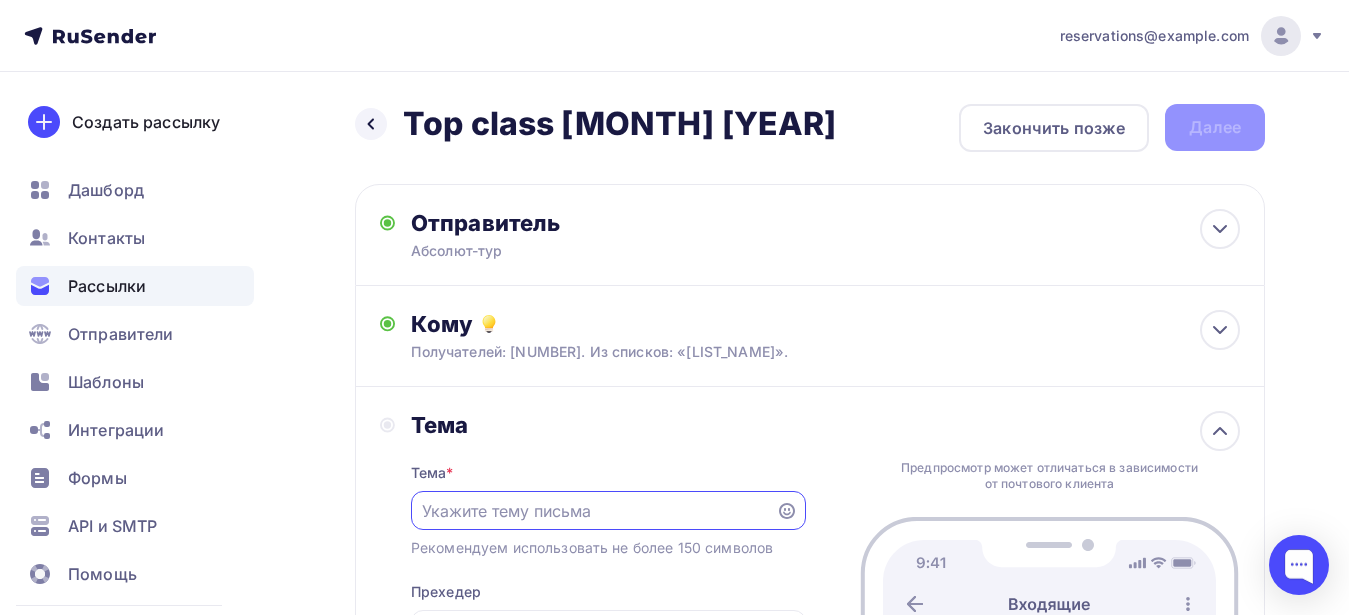 click at bounding box center (593, 511) 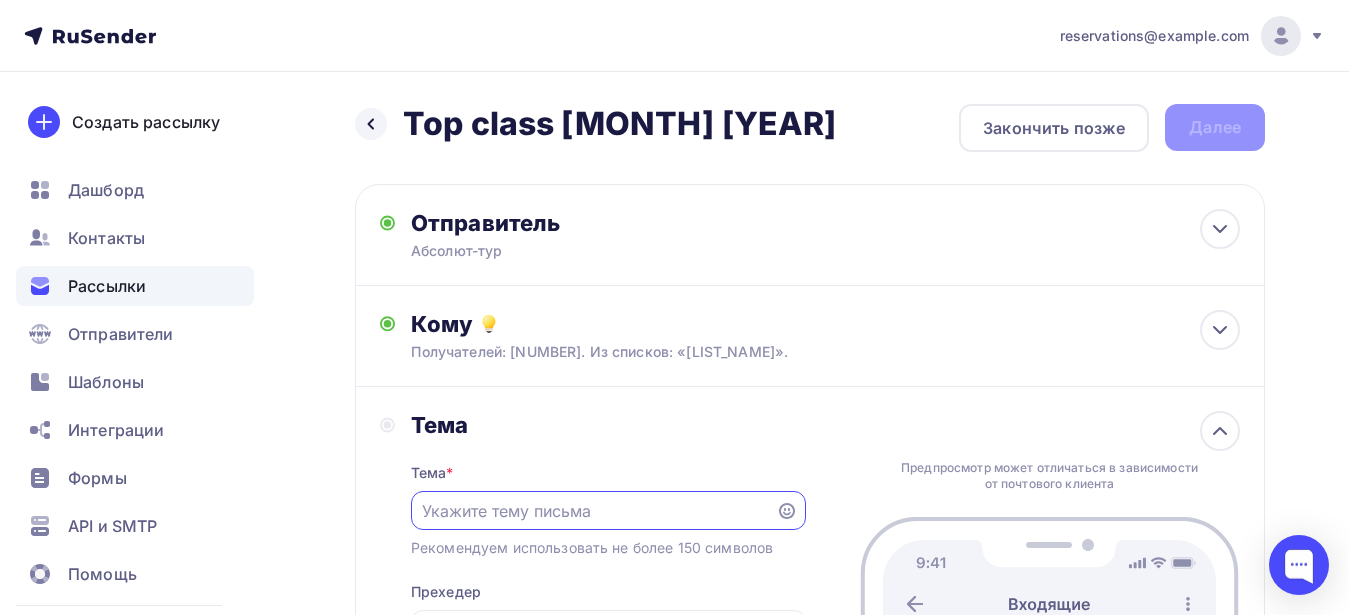 type on "с" 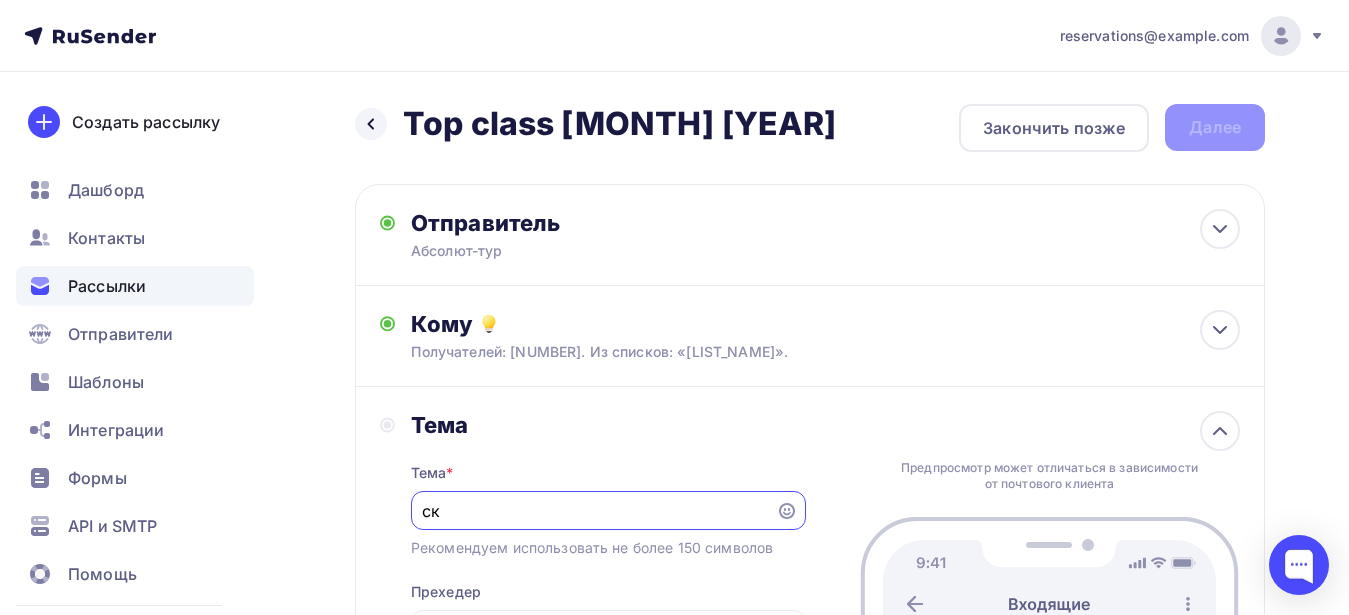 type on "с" 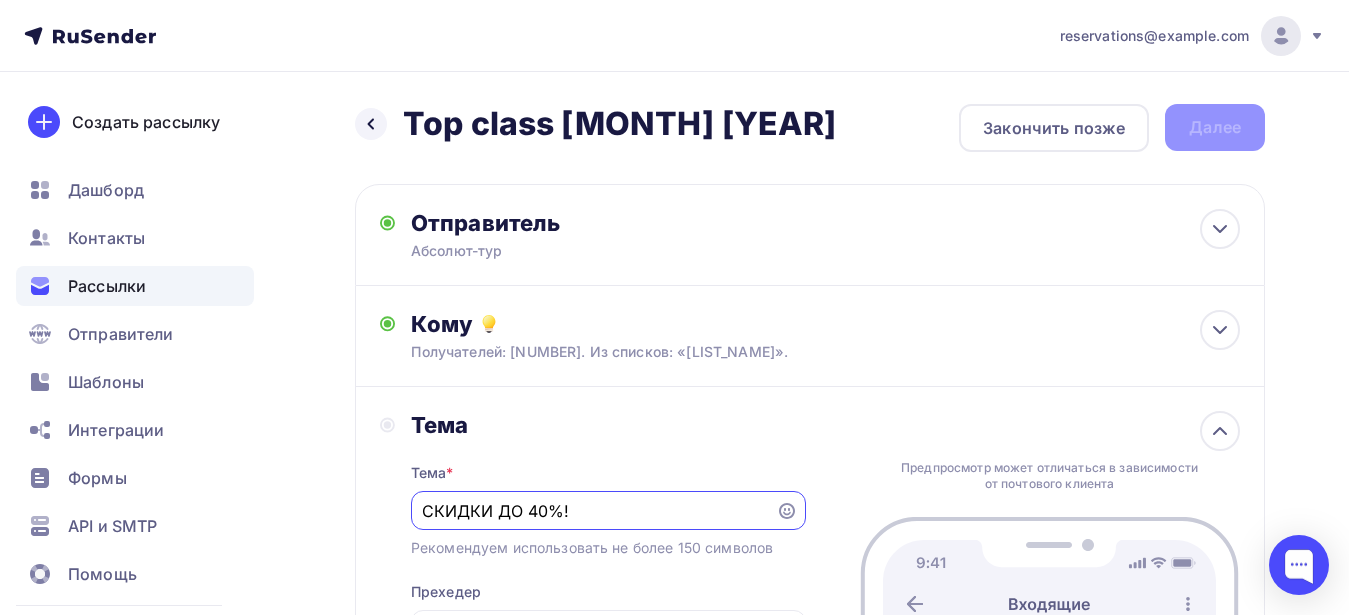 click on "СКИДКИ ДО 40%!" at bounding box center (593, 511) 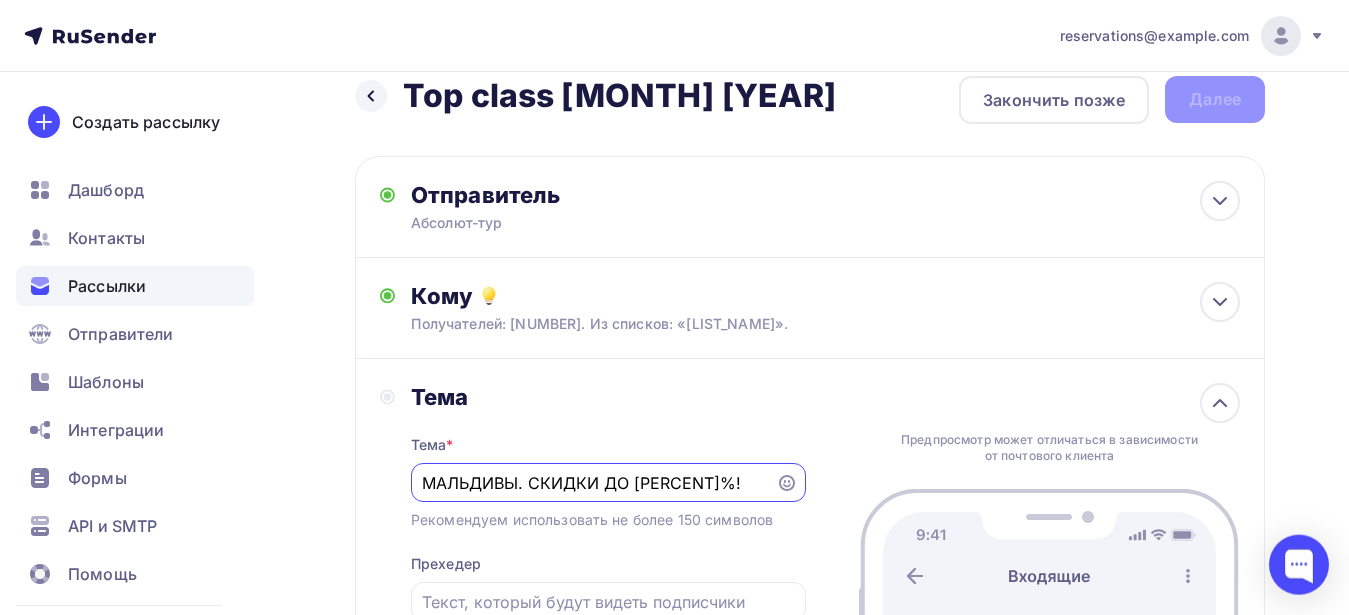 scroll, scrollTop: 306, scrollLeft: 0, axis: vertical 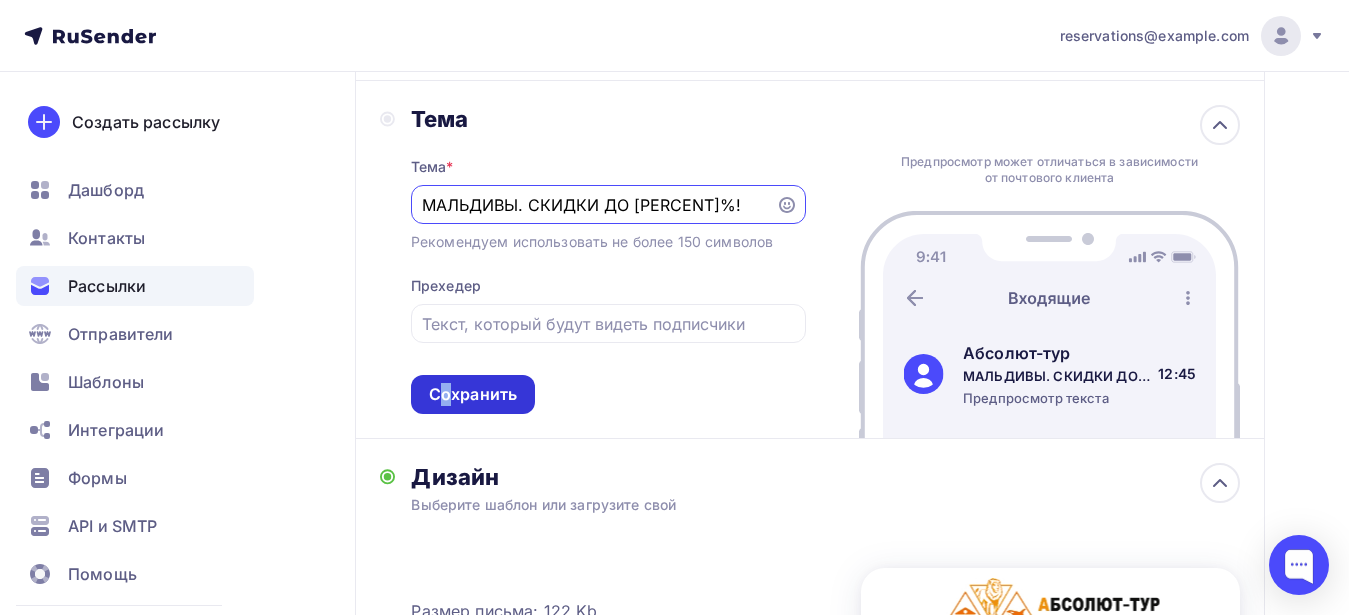 click on "Сохранить" at bounding box center (473, 394) 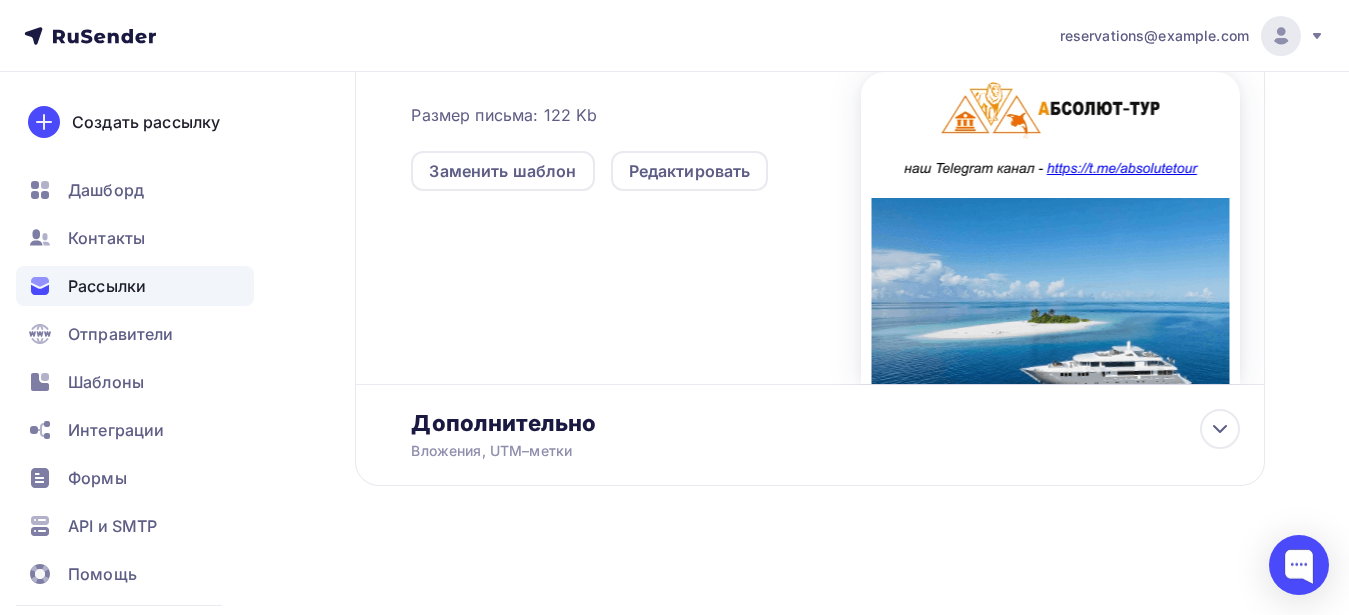 scroll, scrollTop: 0, scrollLeft: 0, axis: both 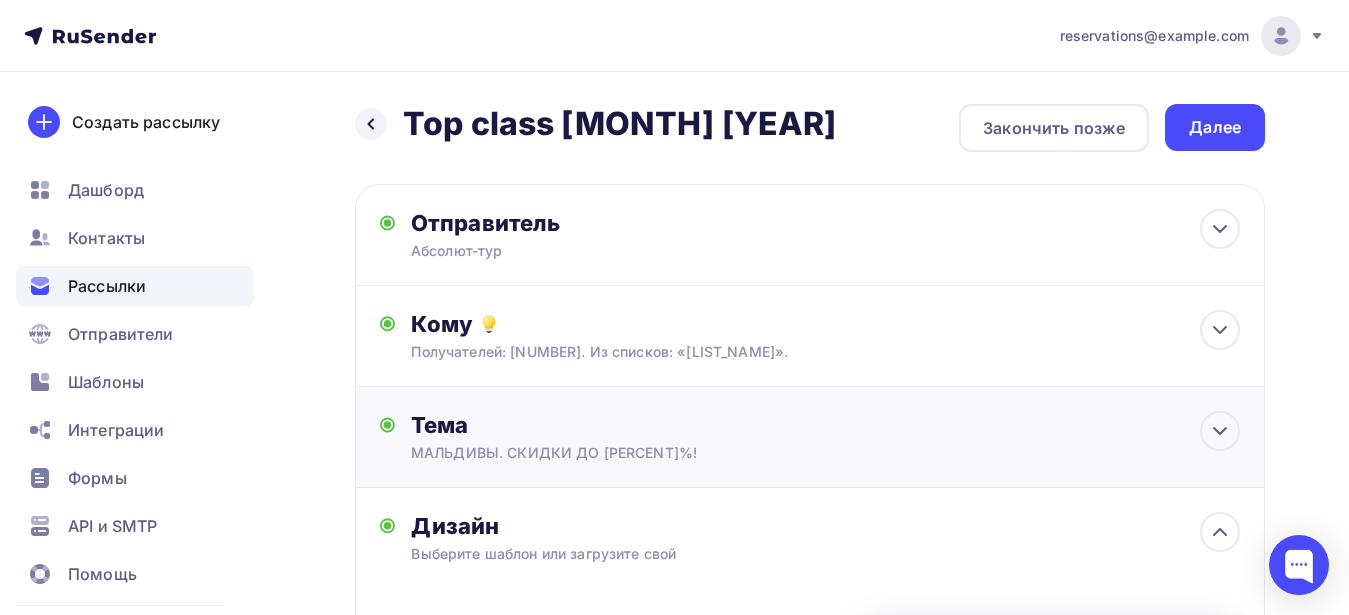 click on "МАЛЬДИВЫ. СКИДКИ ДО [PERCENT]%!" at bounding box center (589, 453) 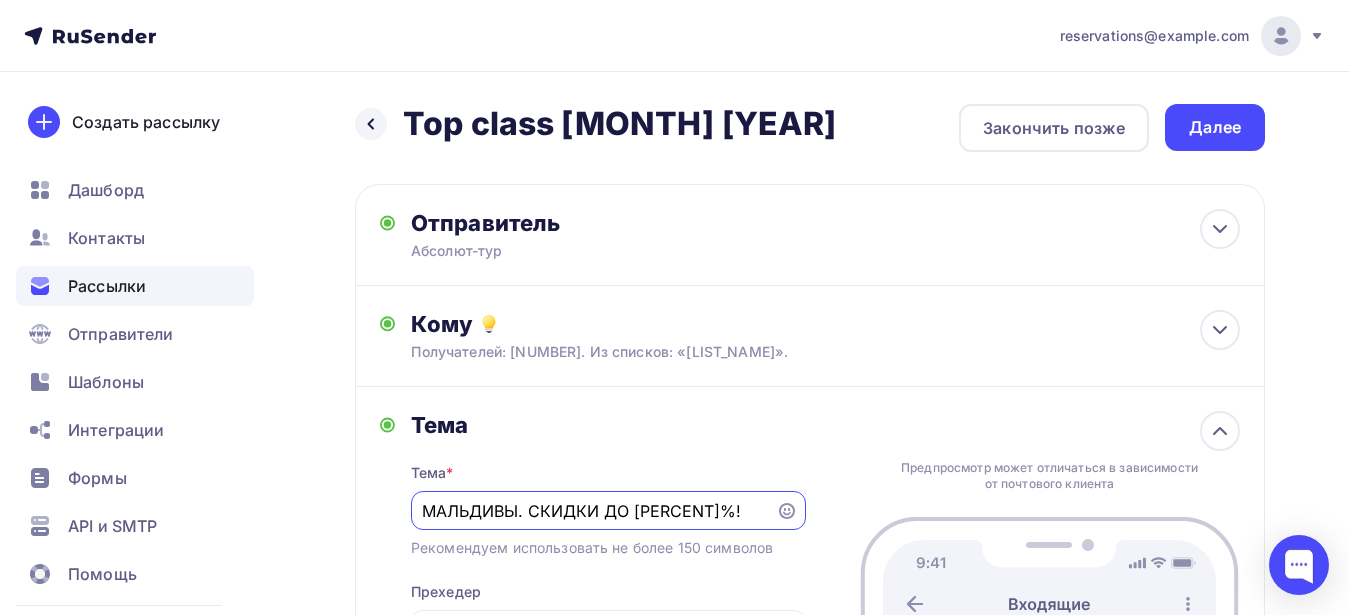scroll, scrollTop: 0, scrollLeft: 0, axis: both 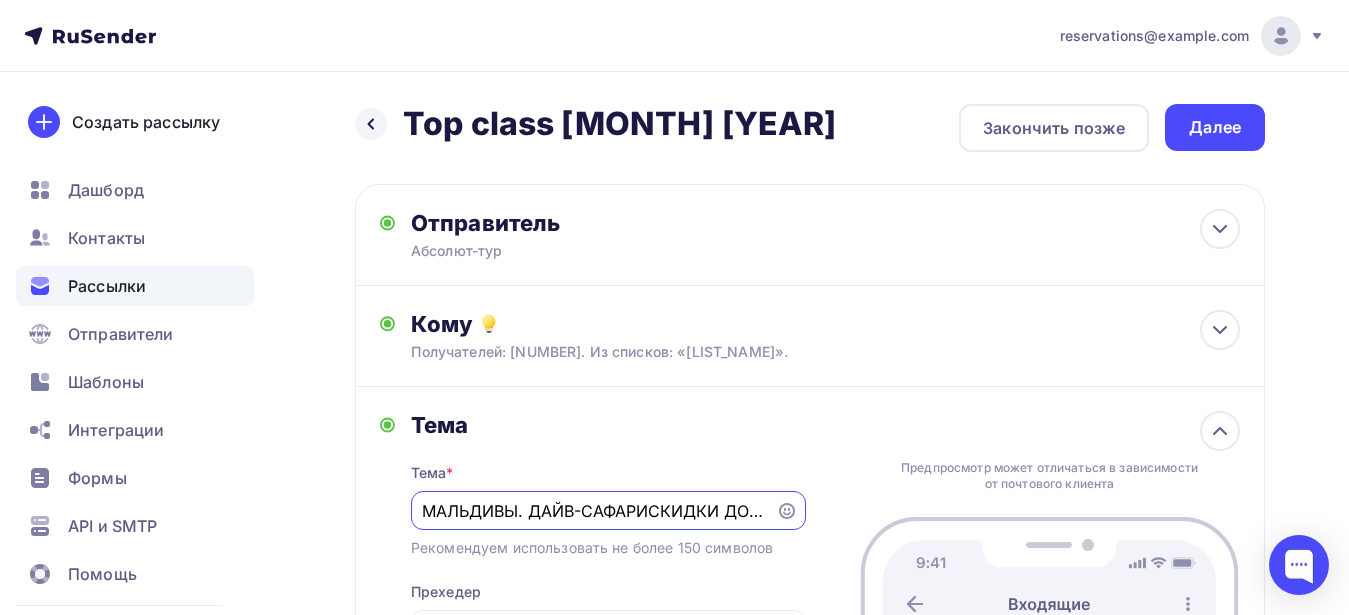 drag, startPoint x: 533, startPoint y: 508, endPoint x: 581, endPoint y: 508, distance: 48 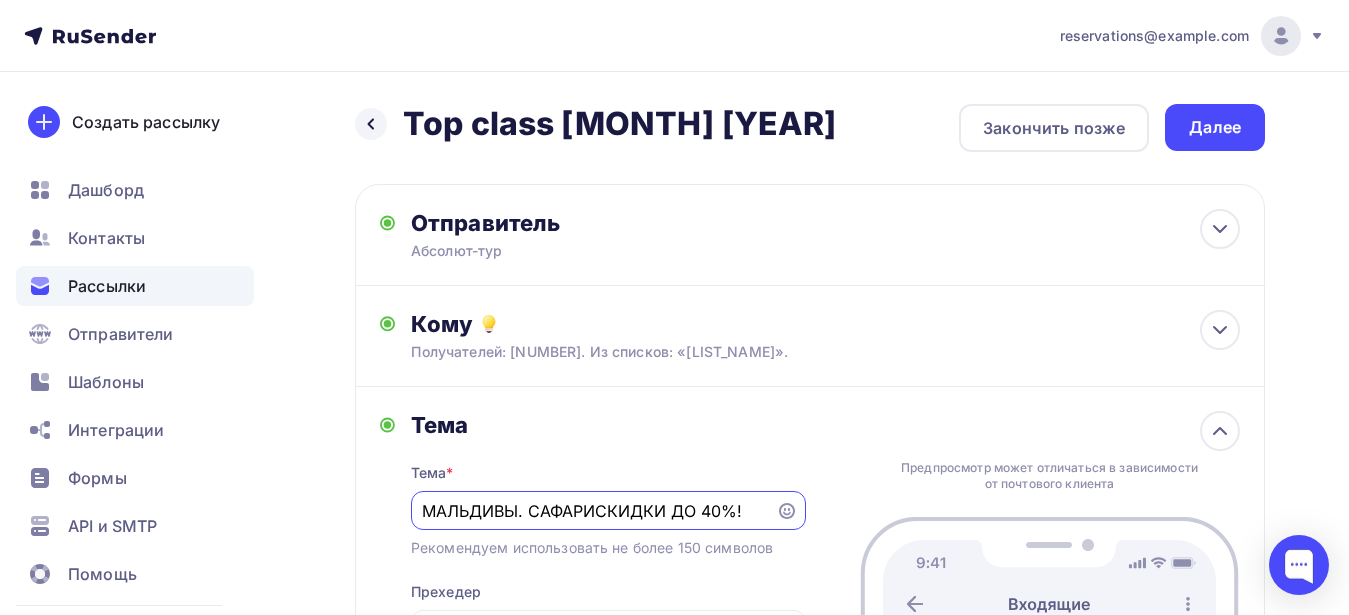 click on "МАЛЬДИВЫ. САФАРИСКИДКИ ДО 40%!" at bounding box center (593, 511) 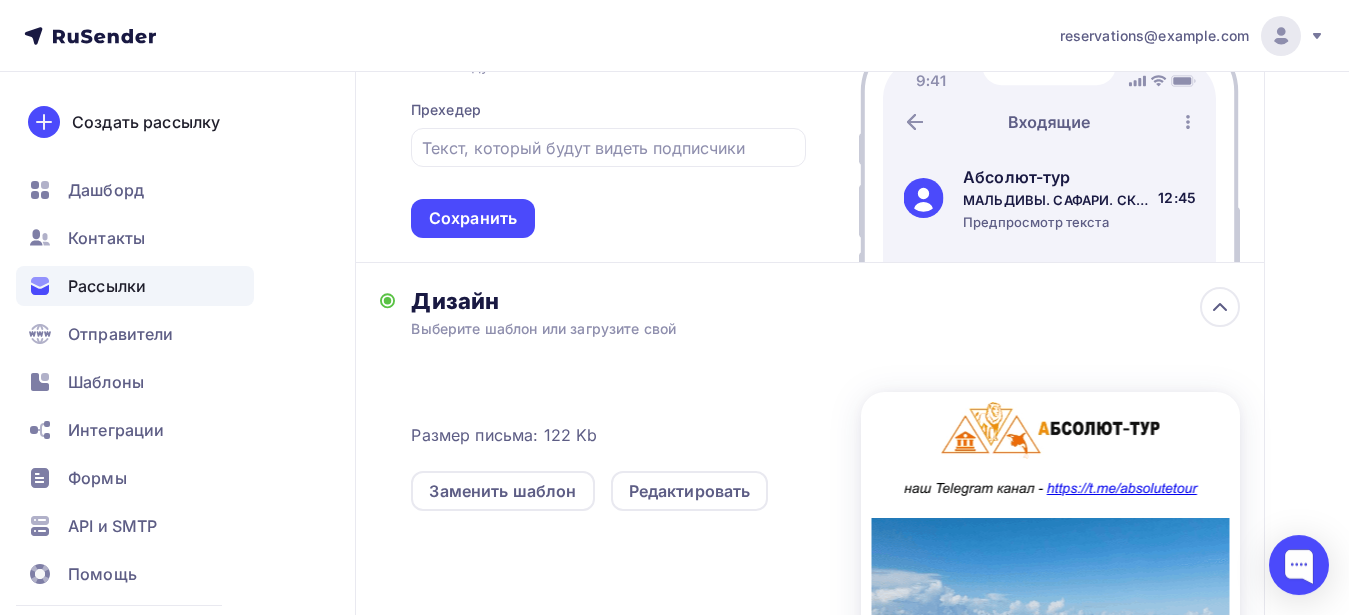 scroll, scrollTop: 612, scrollLeft: 0, axis: vertical 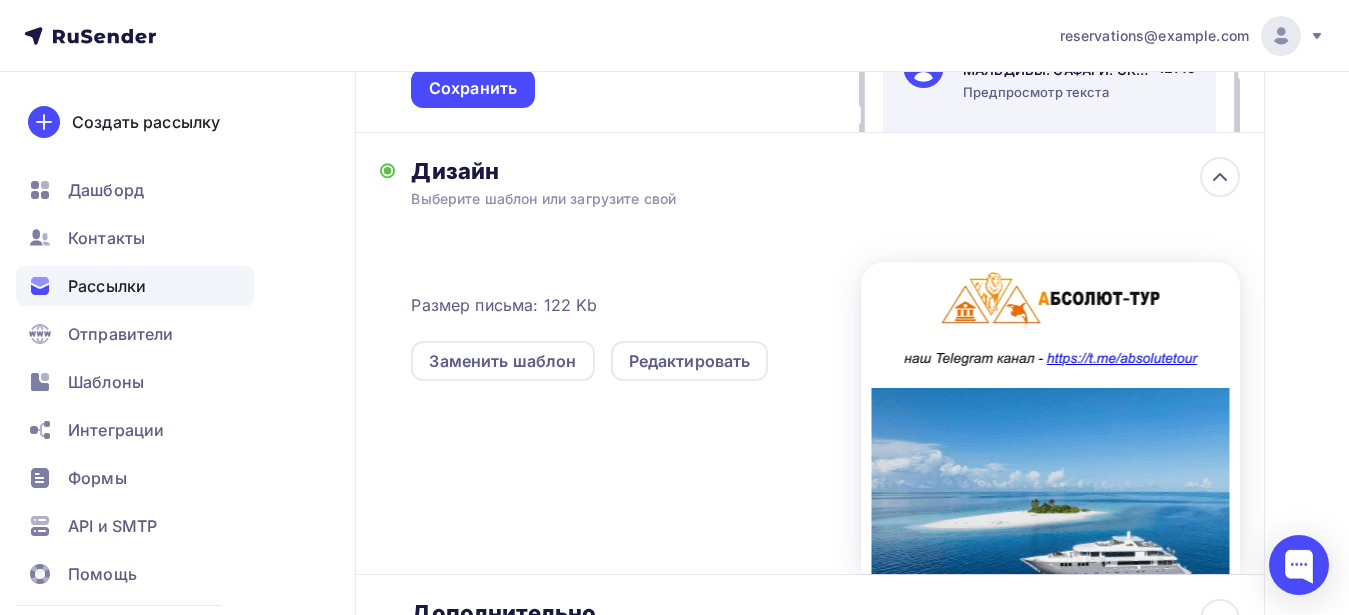 type on "МАЛЬДИВЫ. САФАРИ. СКИДКИ ДО [PERCENT]%!" 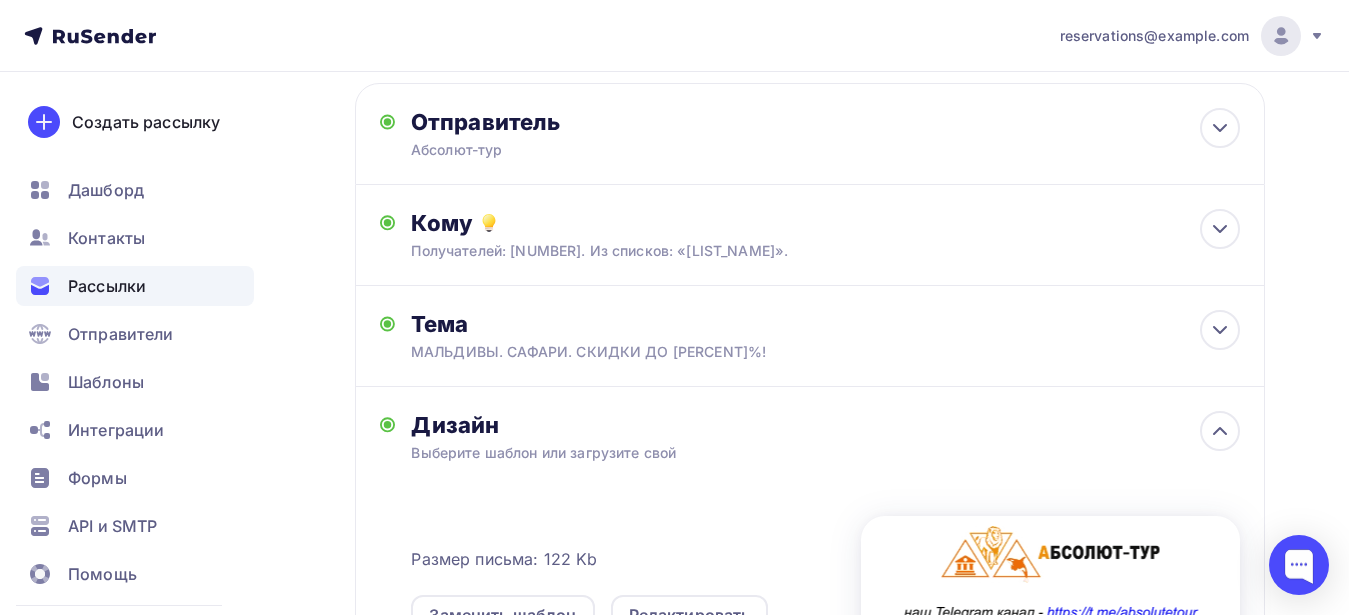 scroll, scrollTop: 0, scrollLeft: 0, axis: both 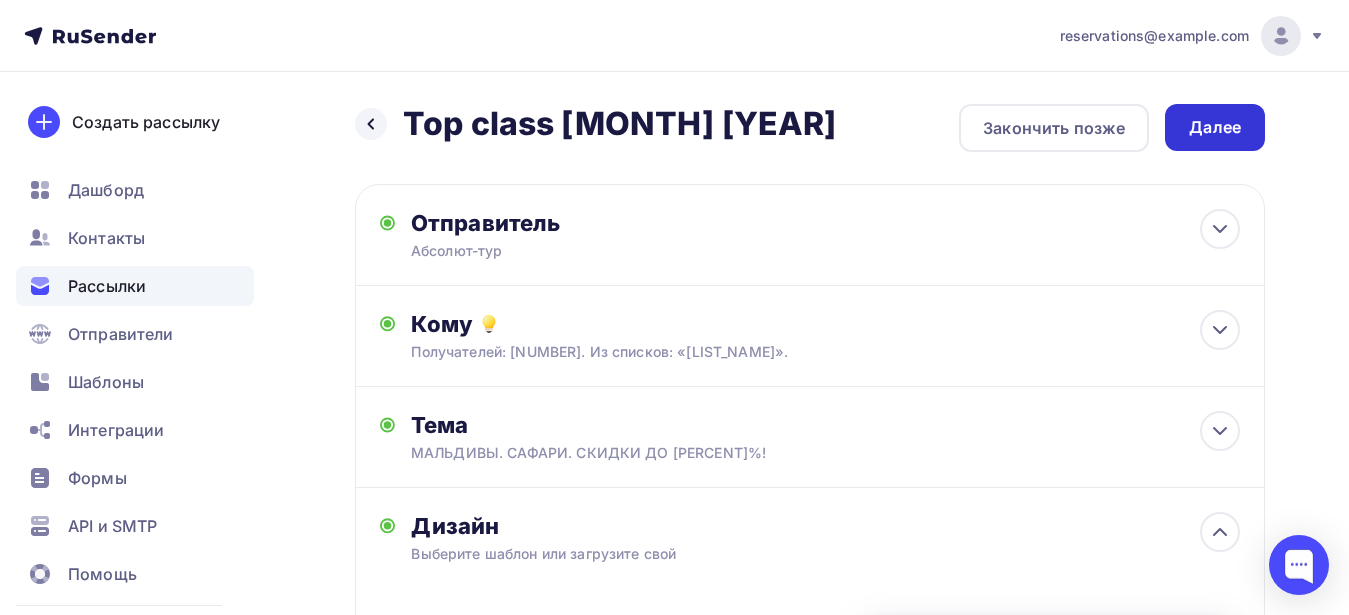 click on "Далее" at bounding box center [1215, 127] 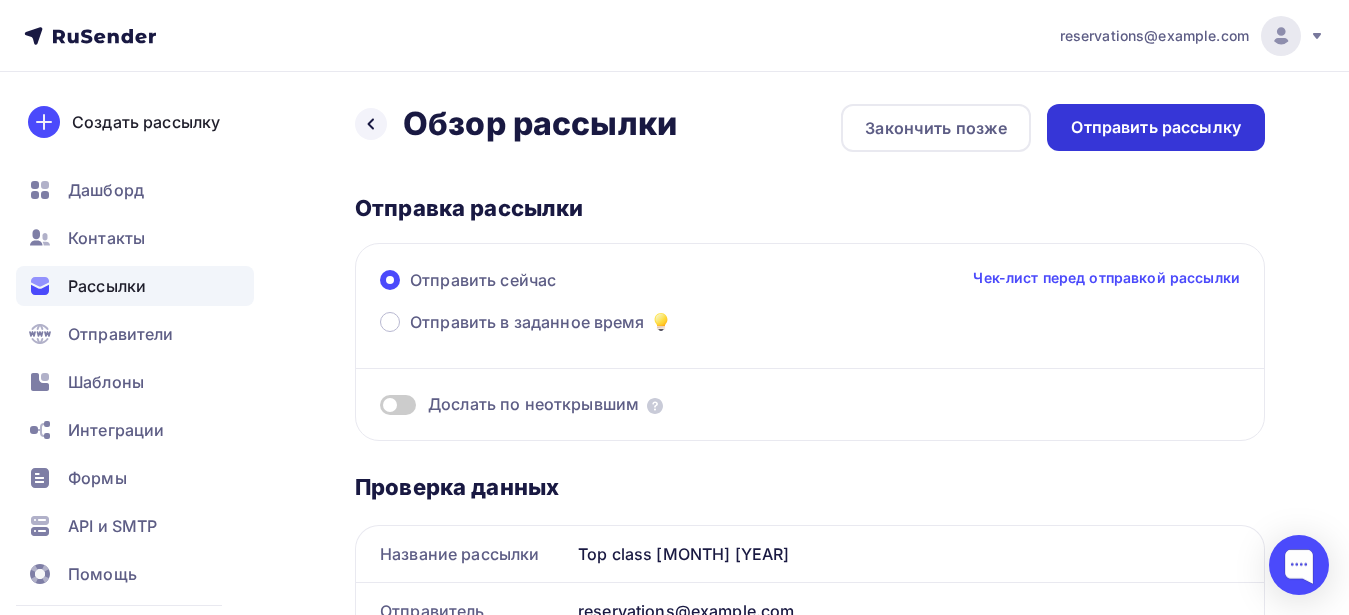 scroll, scrollTop: 0, scrollLeft: 0, axis: both 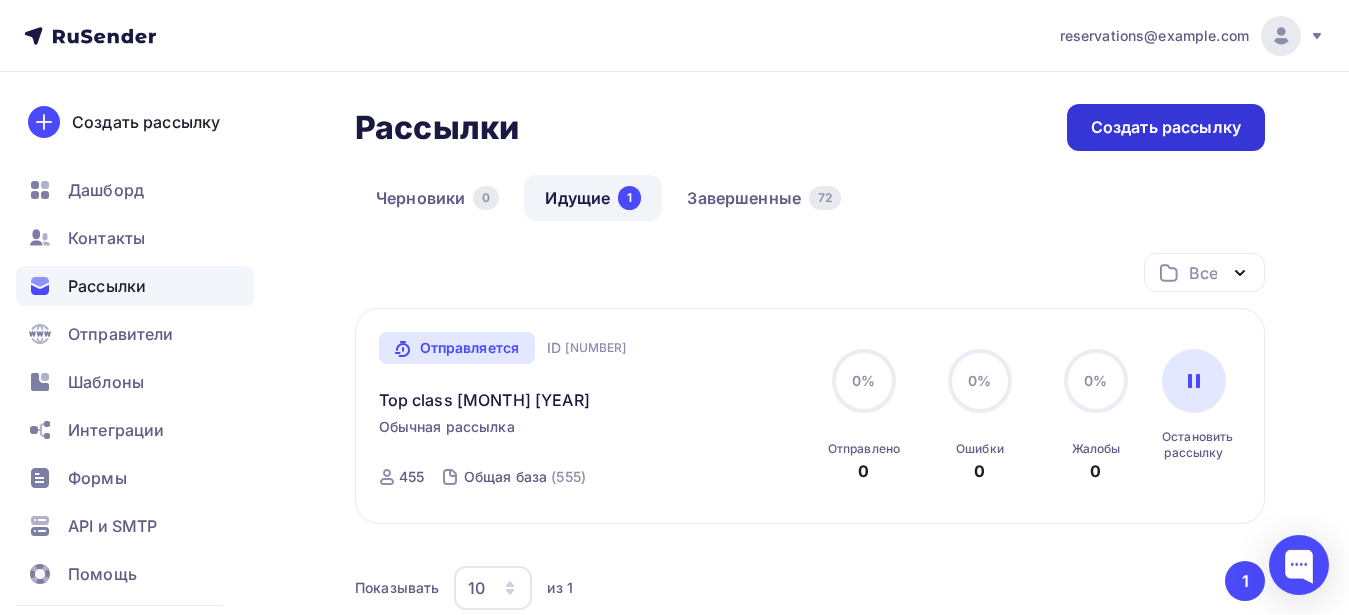 click on "Создать рассылку" at bounding box center [1166, 127] 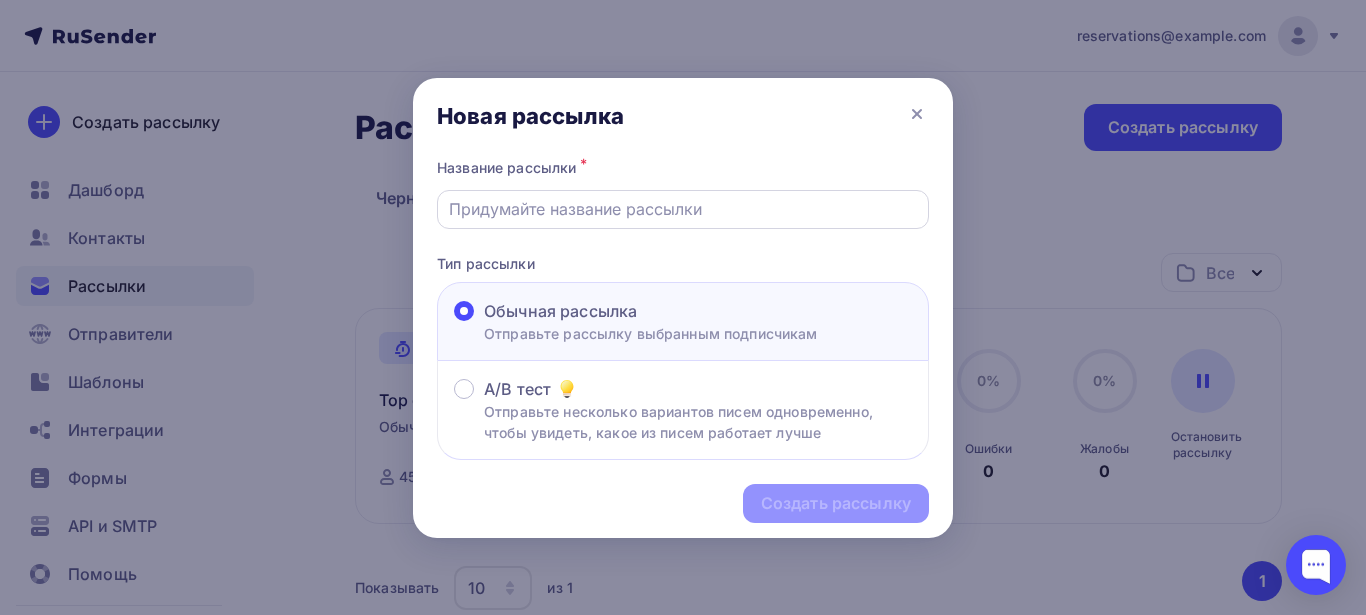 click at bounding box center (683, 209) 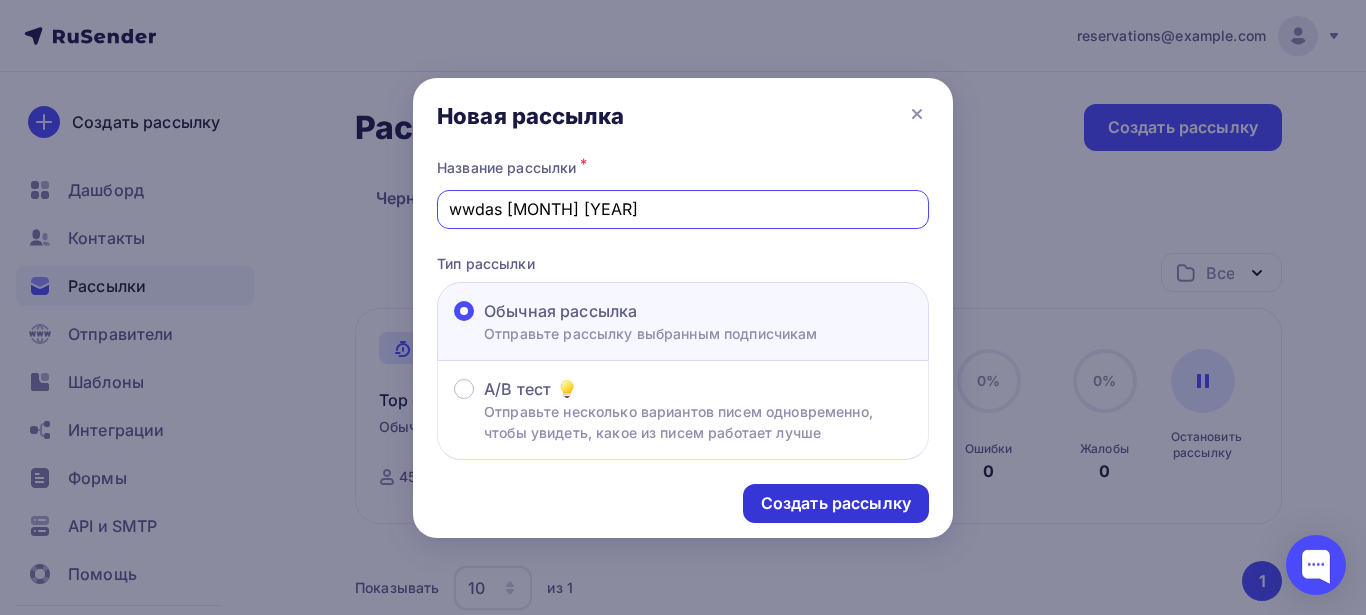 type on "wwdas [MONTH] [YEAR]" 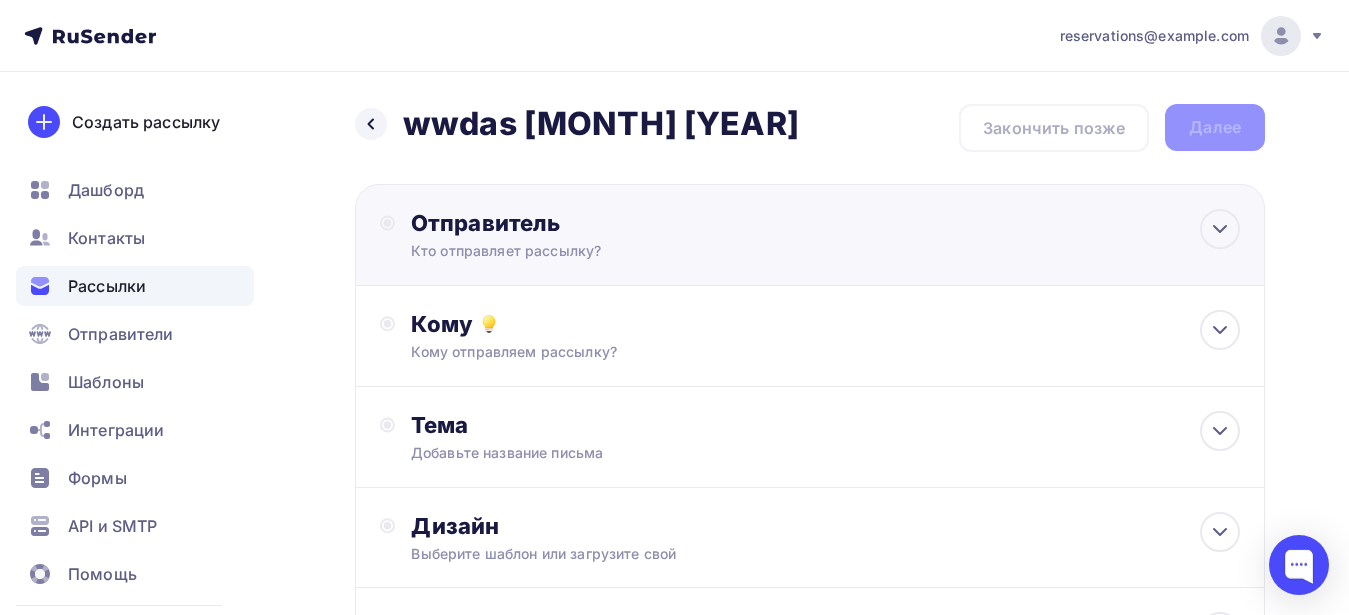 click on "Кто отправляет рассылку?" at bounding box center [606, 251] 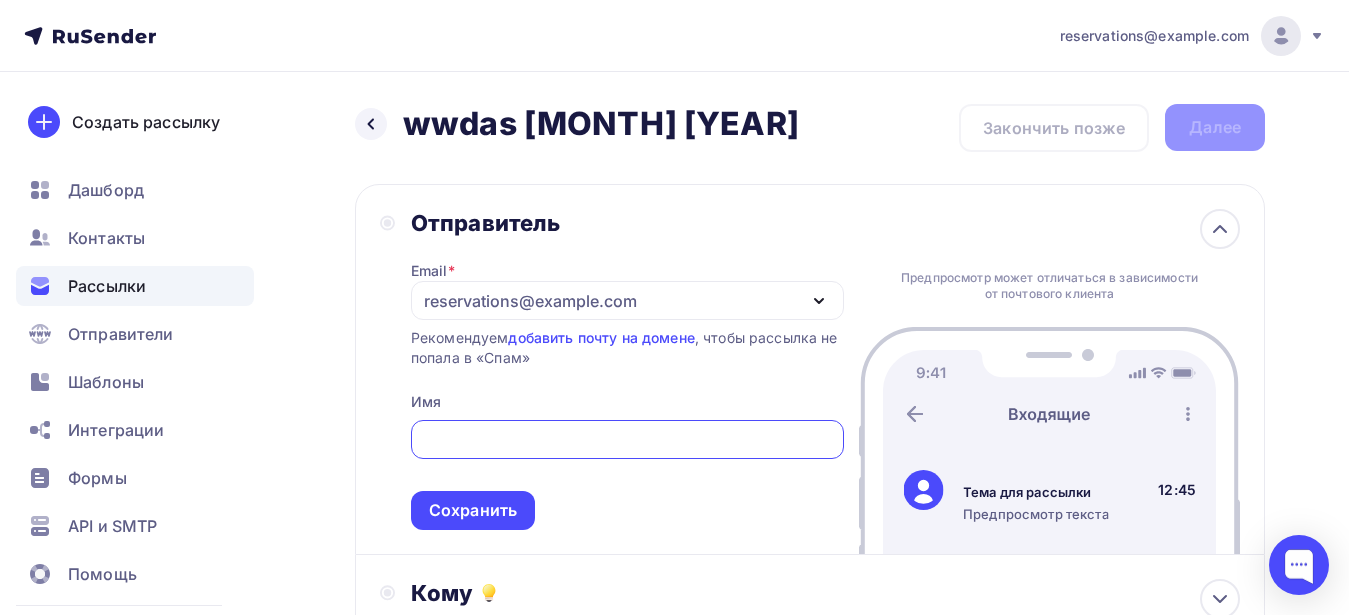 scroll, scrollTop: 0, scrollLeft: 0, axis: both 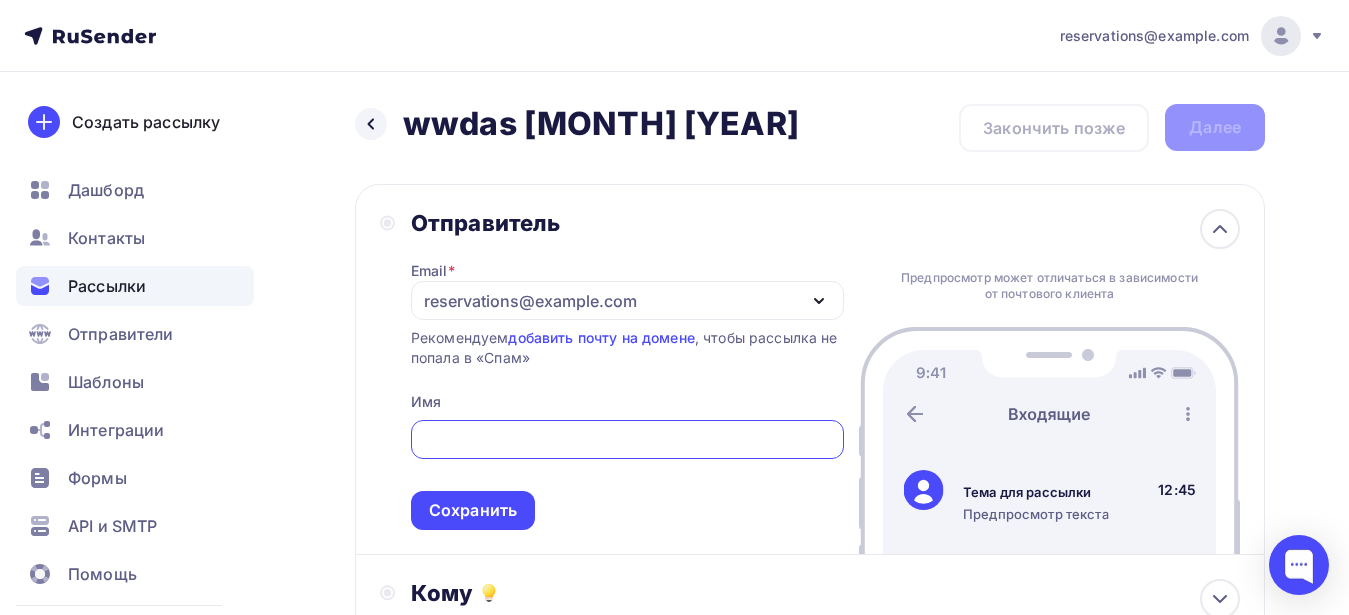 click at bounding box center (627, 440) 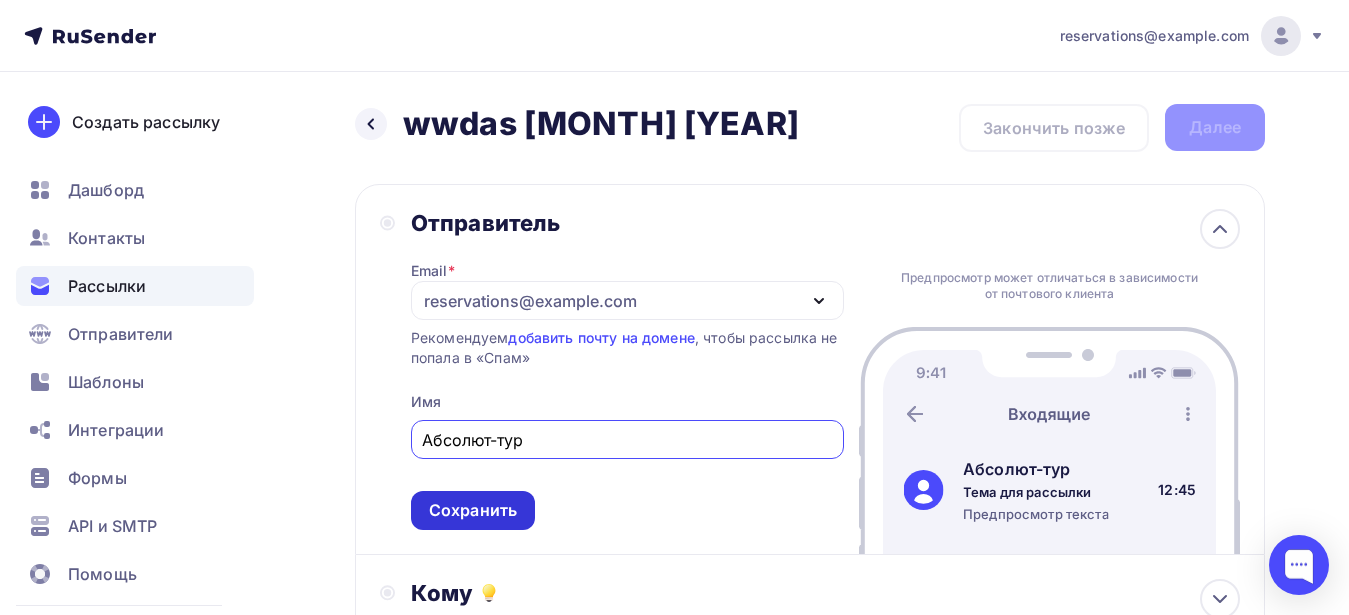 type on "Абсолют-тур" 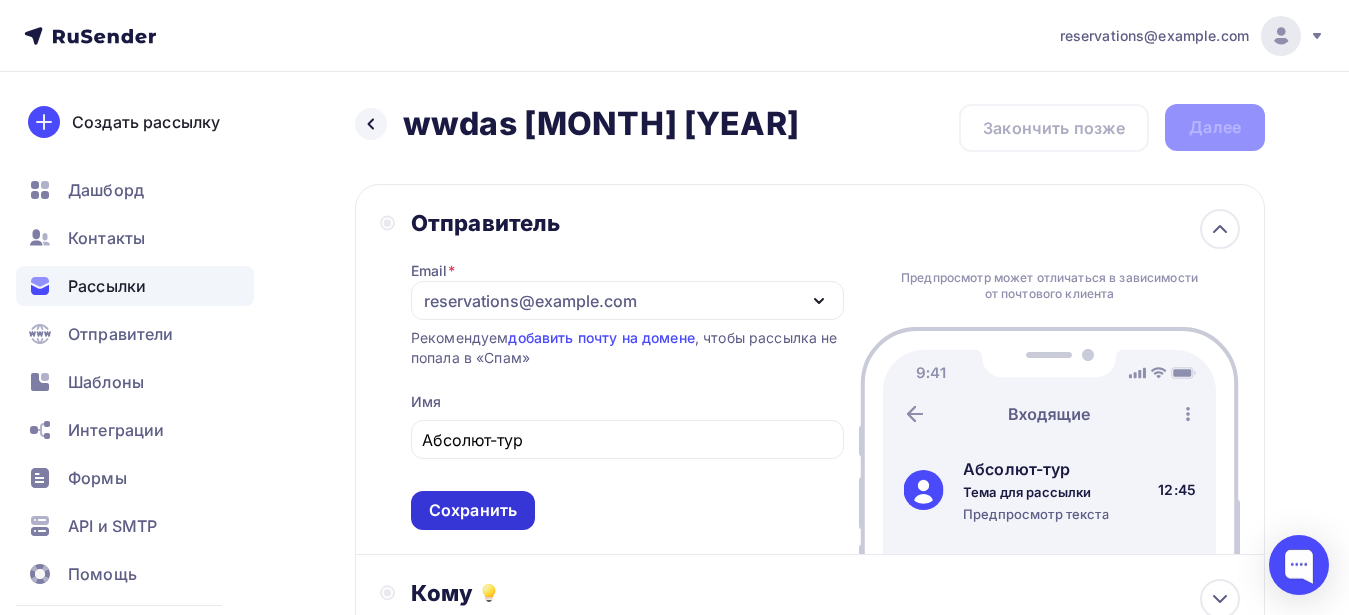 click on "Сохранить" at bounding box center [473, 510] 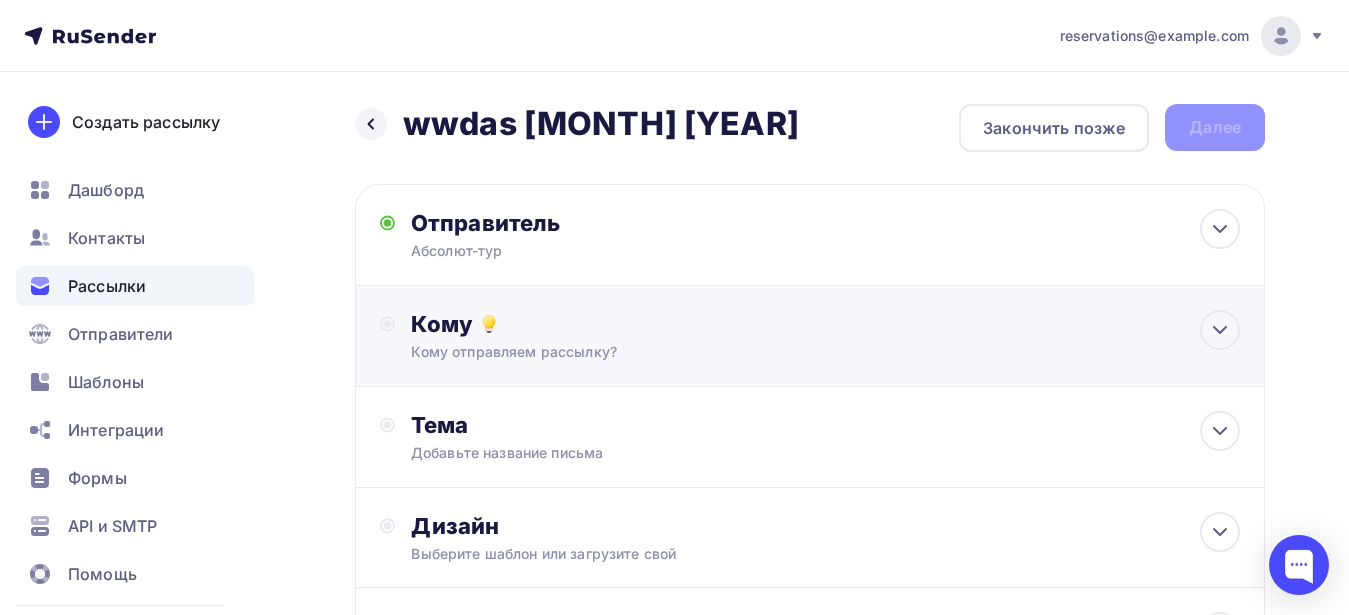 click on "Кому отправляем рассылку?" at bounding box center (784, 352) 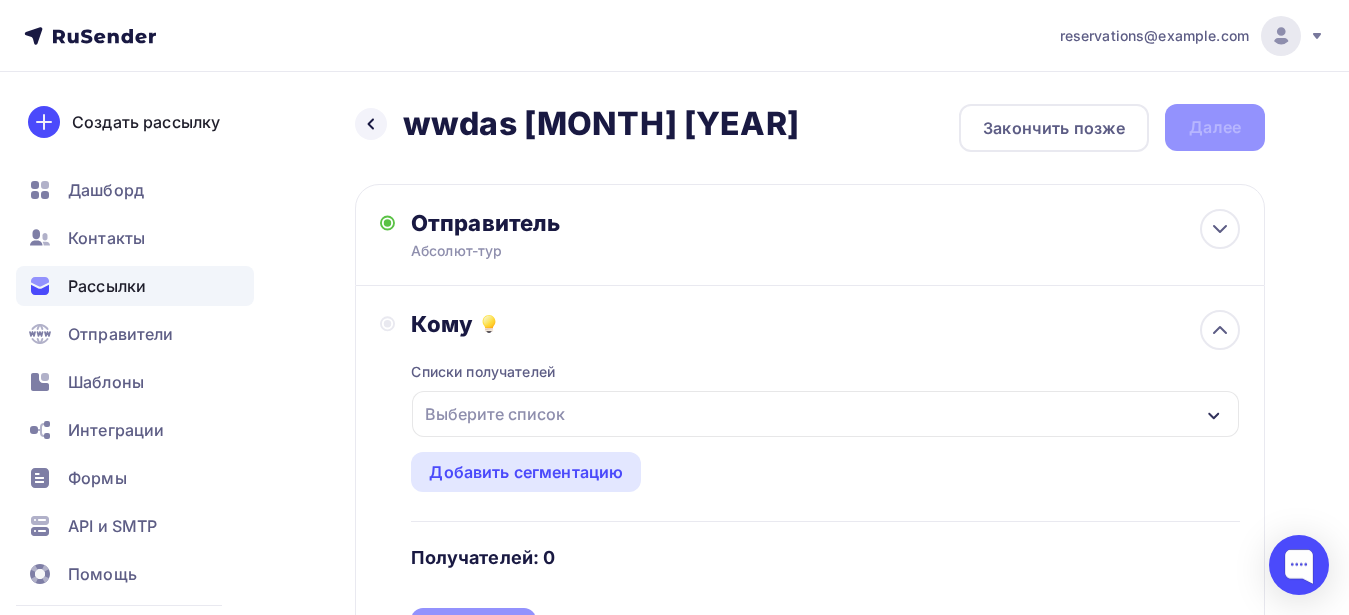click on "Выберите список" at bounding box center [495, 414] 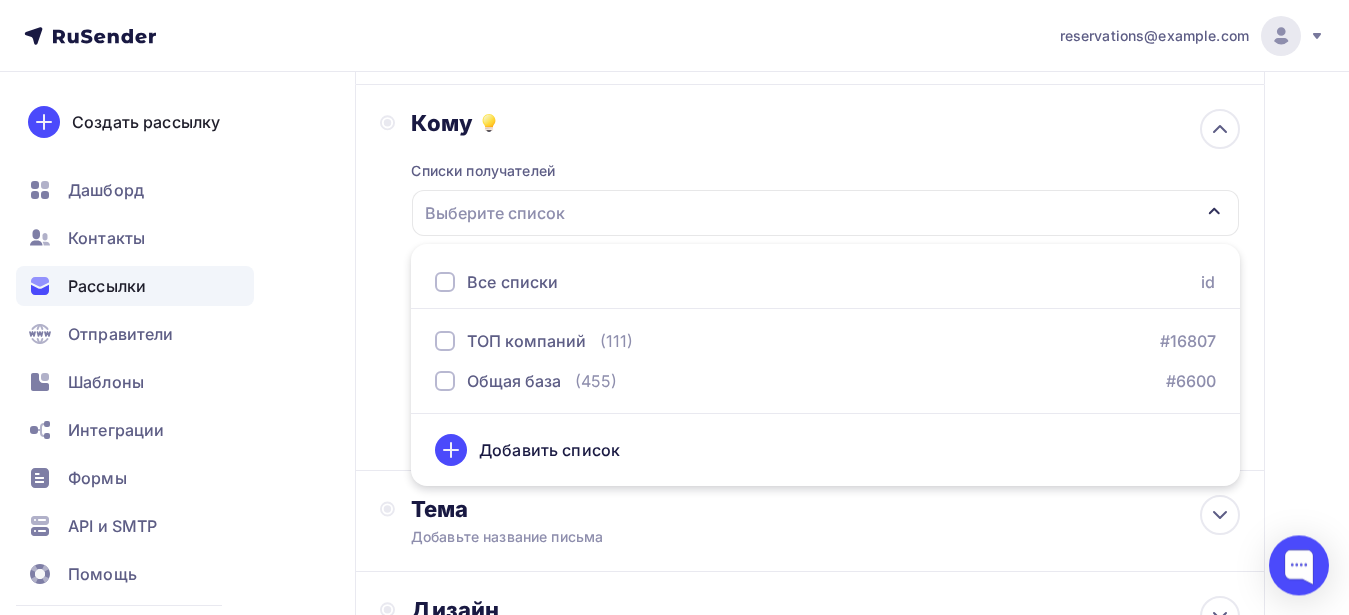 scroll, scrollTop: 204, scrollLeft: 0, axis: vertical 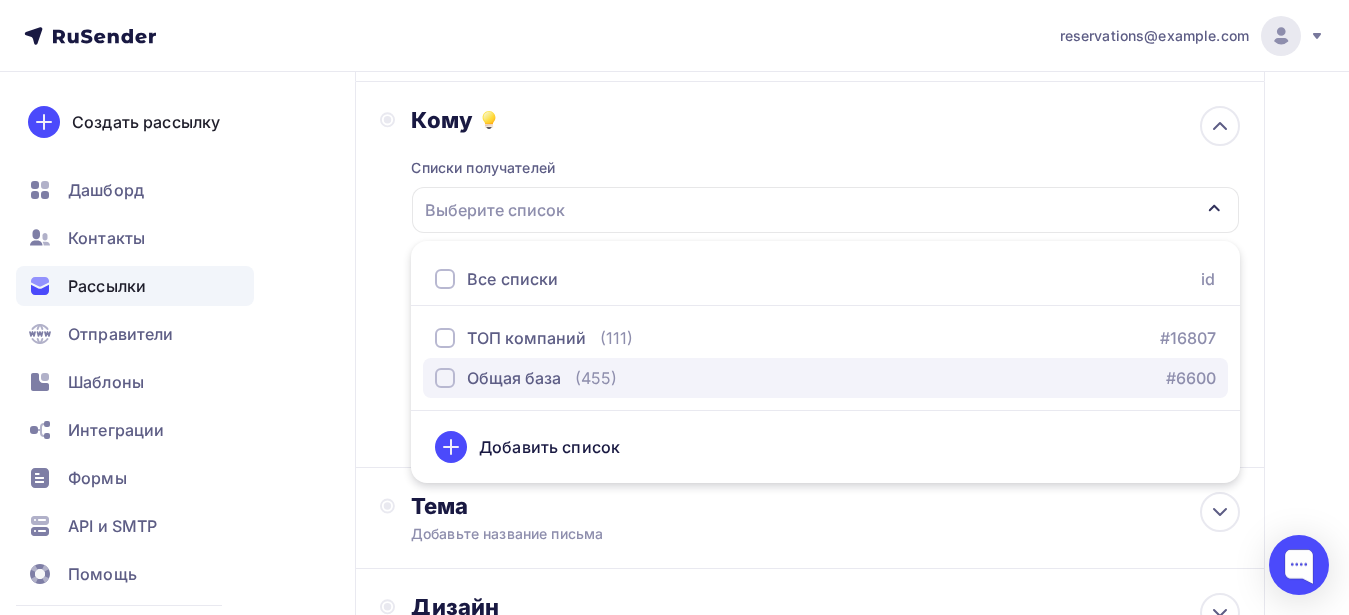 click on "Общая база" at bounding box center (514, 378) 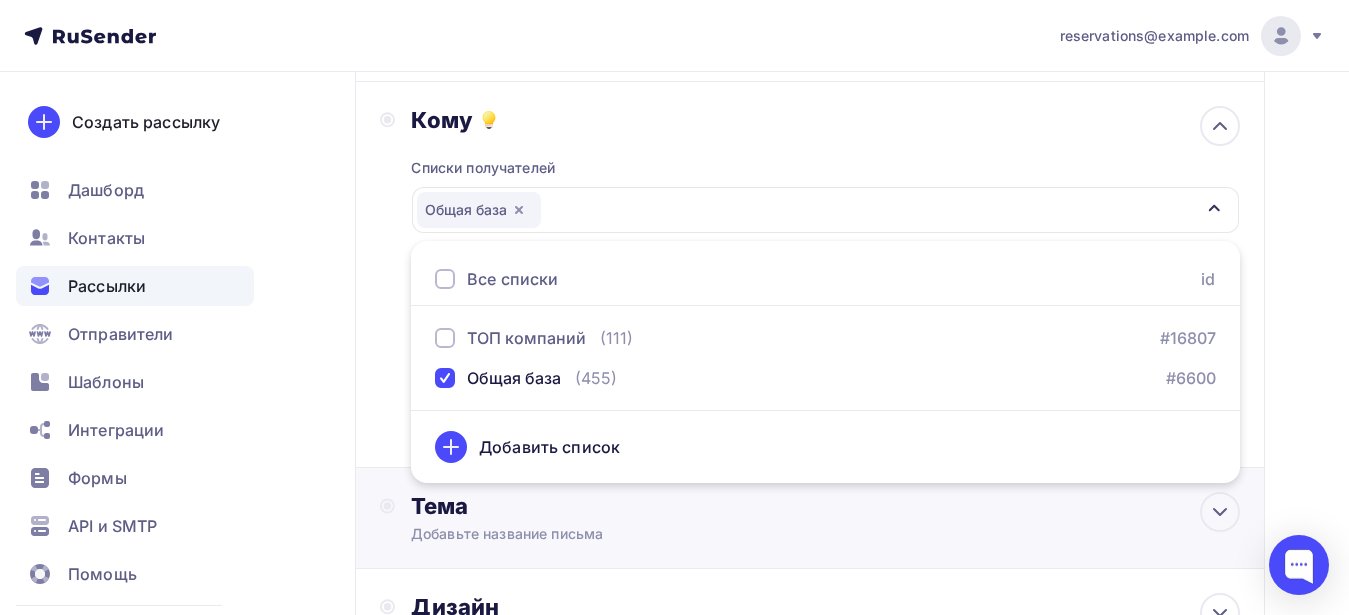 click on "Тема" at bounding box center [608, 506] 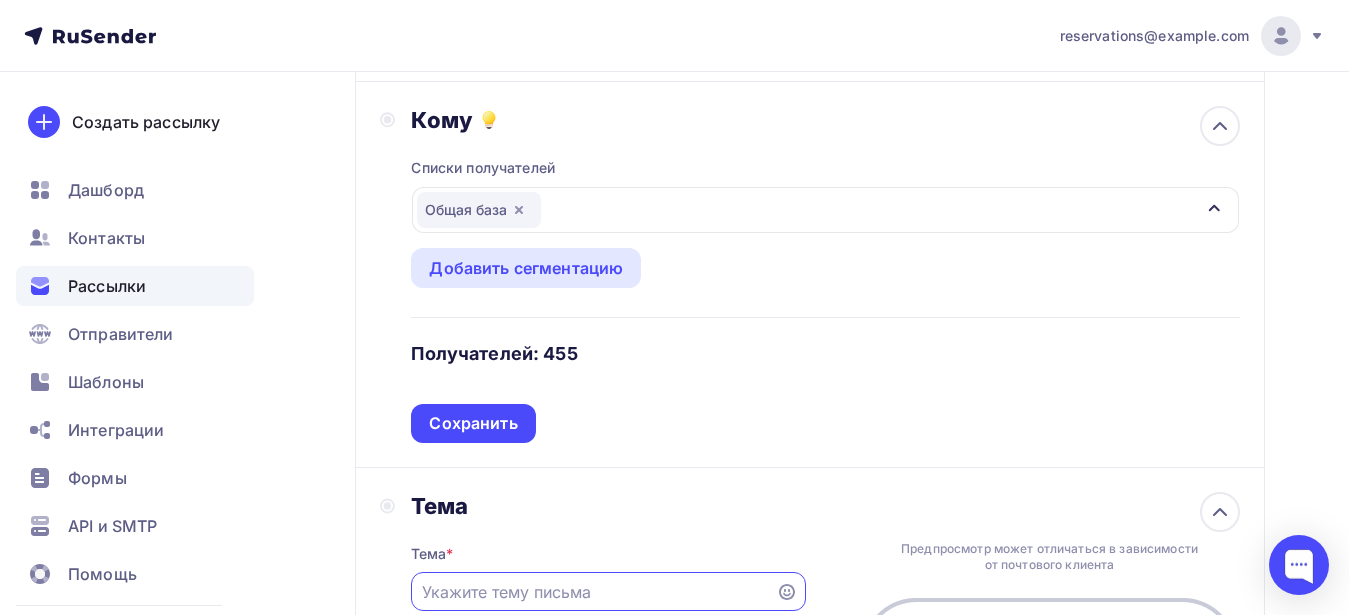 scroll, scrollTop: 0, scrollLeft: 0, axis: both 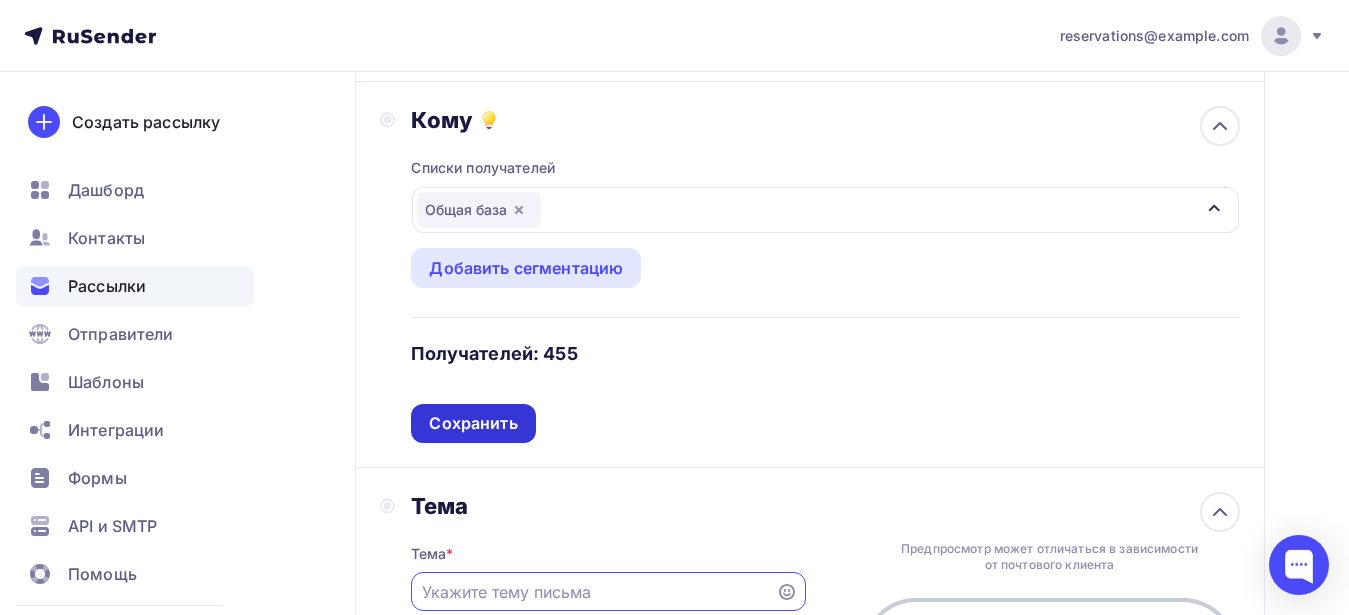 click on "Сохранить" at bounding box center [473, 423] 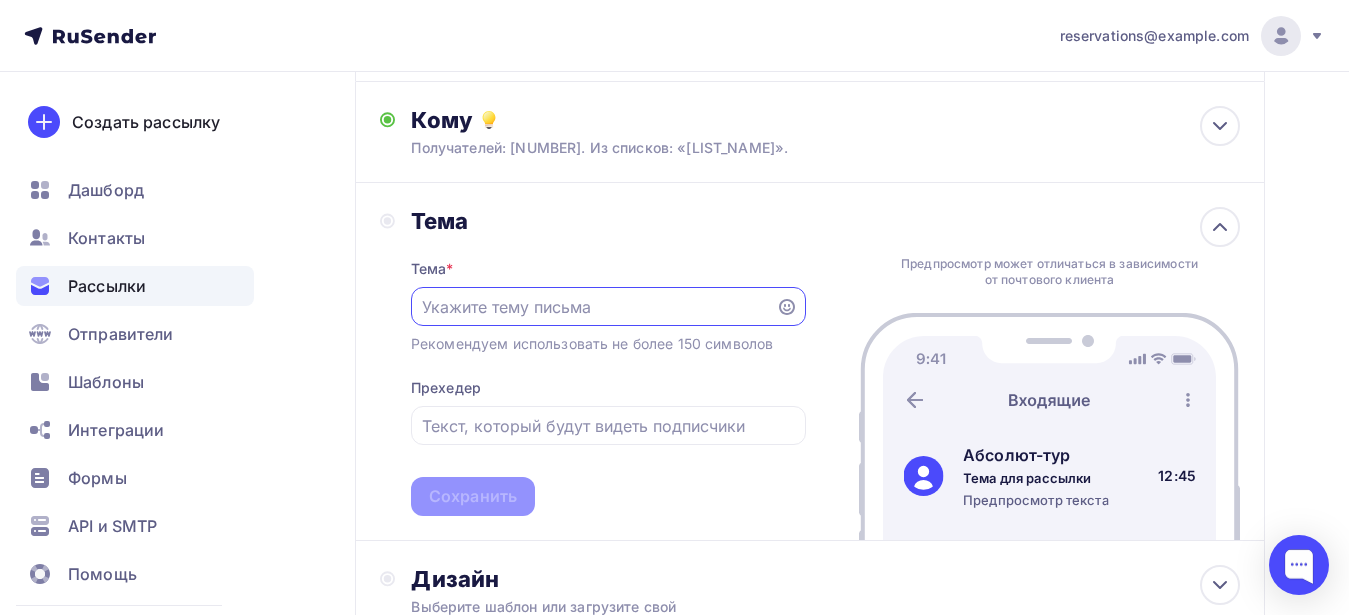 click at bounding box center (593, 307) 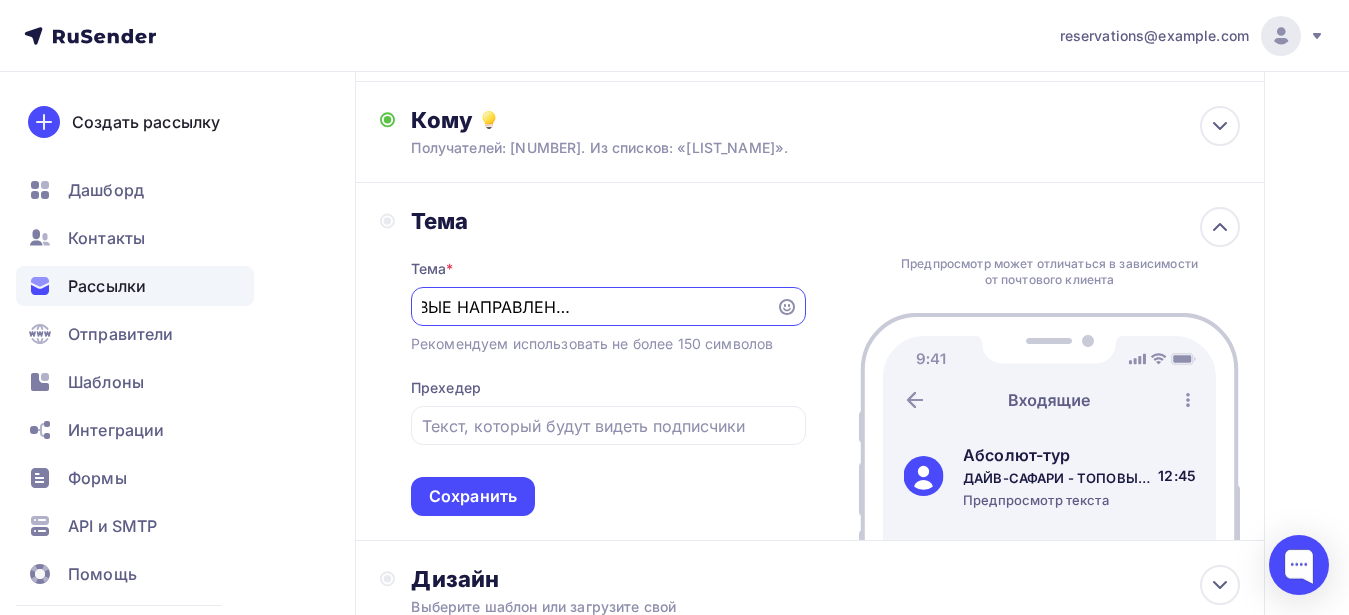 scroll, scrollTop: 0, scrollLeft: 192, axis: horizontal 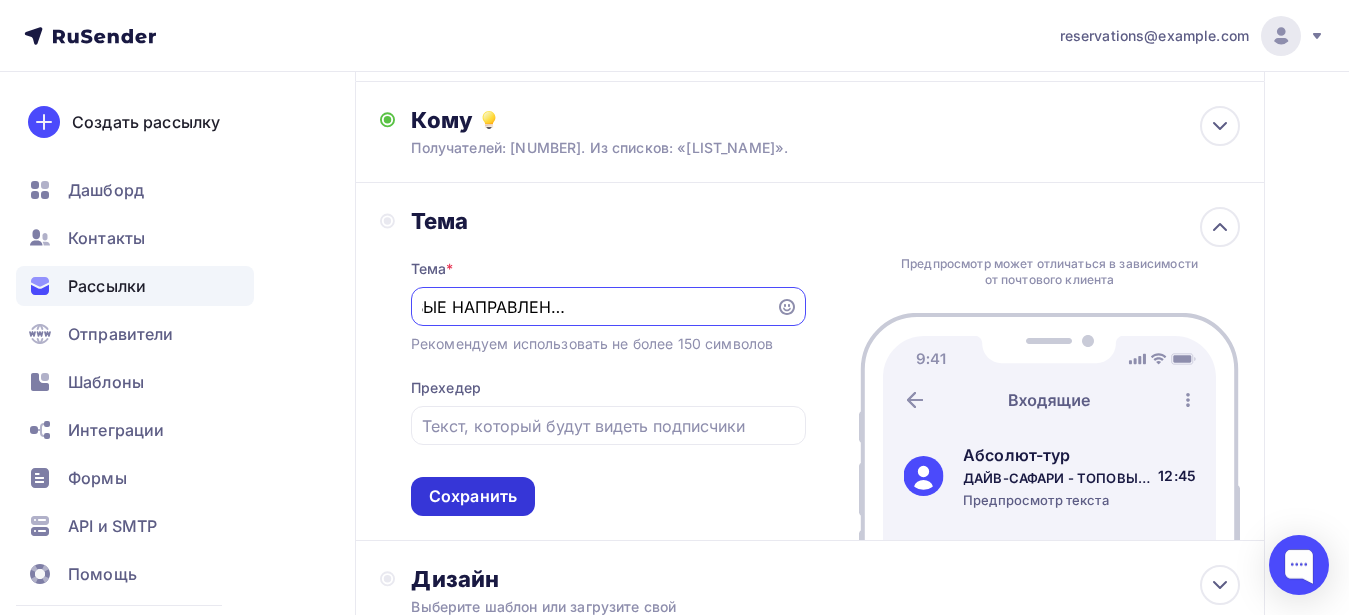 type on "ДАЙВ-САФАРИ - ТОПОВЫЕ НАПРАВЛЕНИЯ СО СКИДКОЙ ДО 40%!" 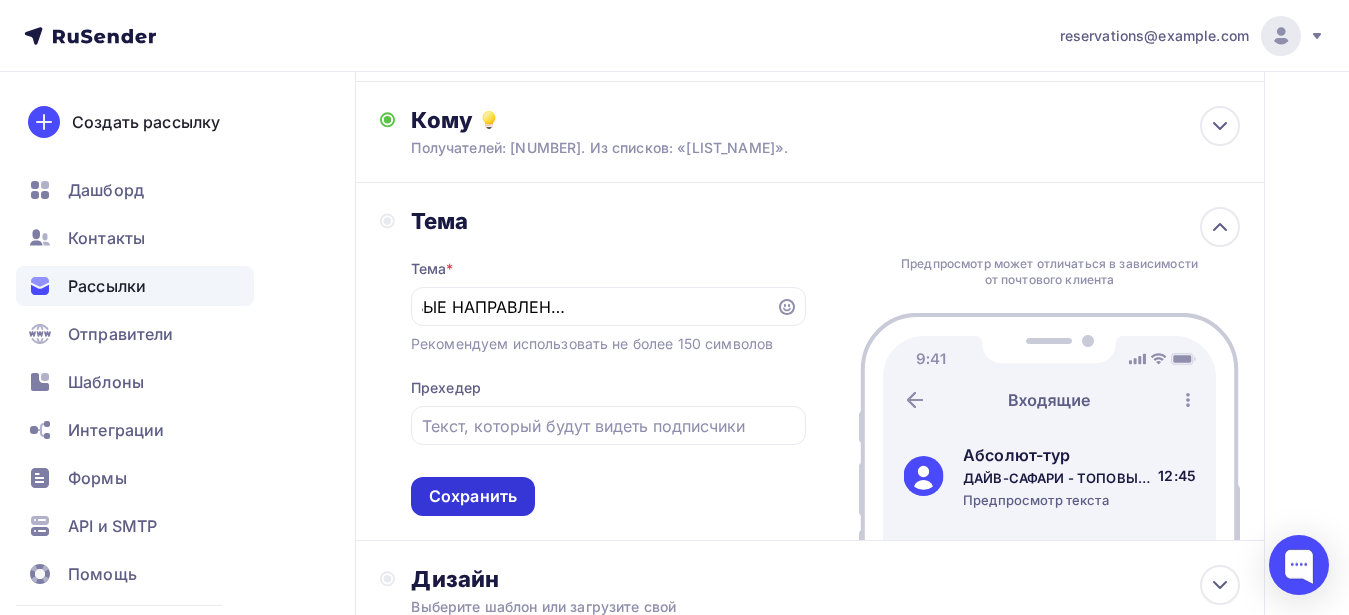 click on "Сохранить" at bounding box center [473, 496] 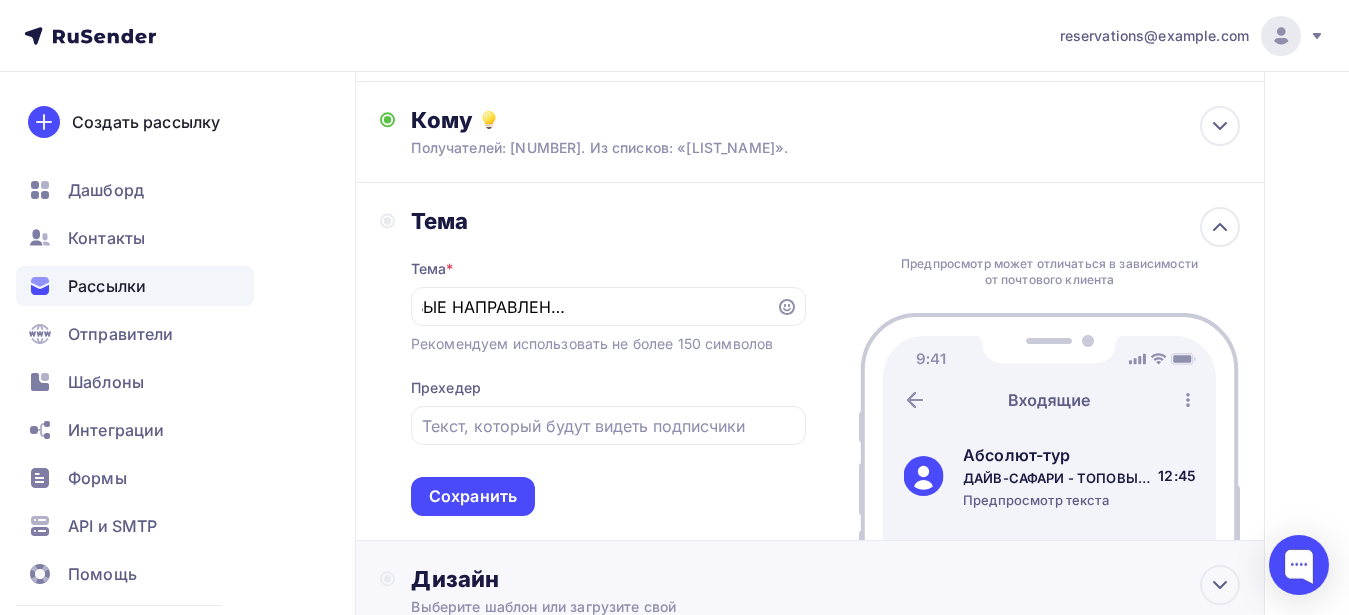 scroll, scrollTop: 0, scrollLeft: 192, axis: horizontal 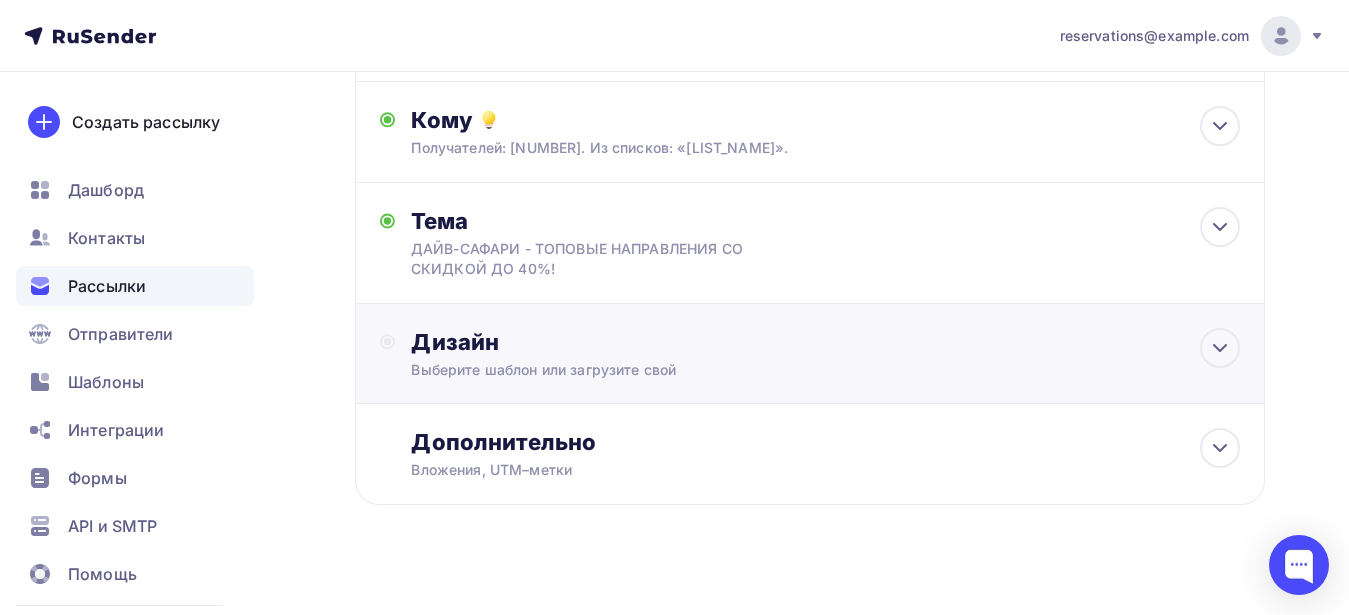 click on "Выберите шаблон или загрузите свой" at bounding box center (784, 370) 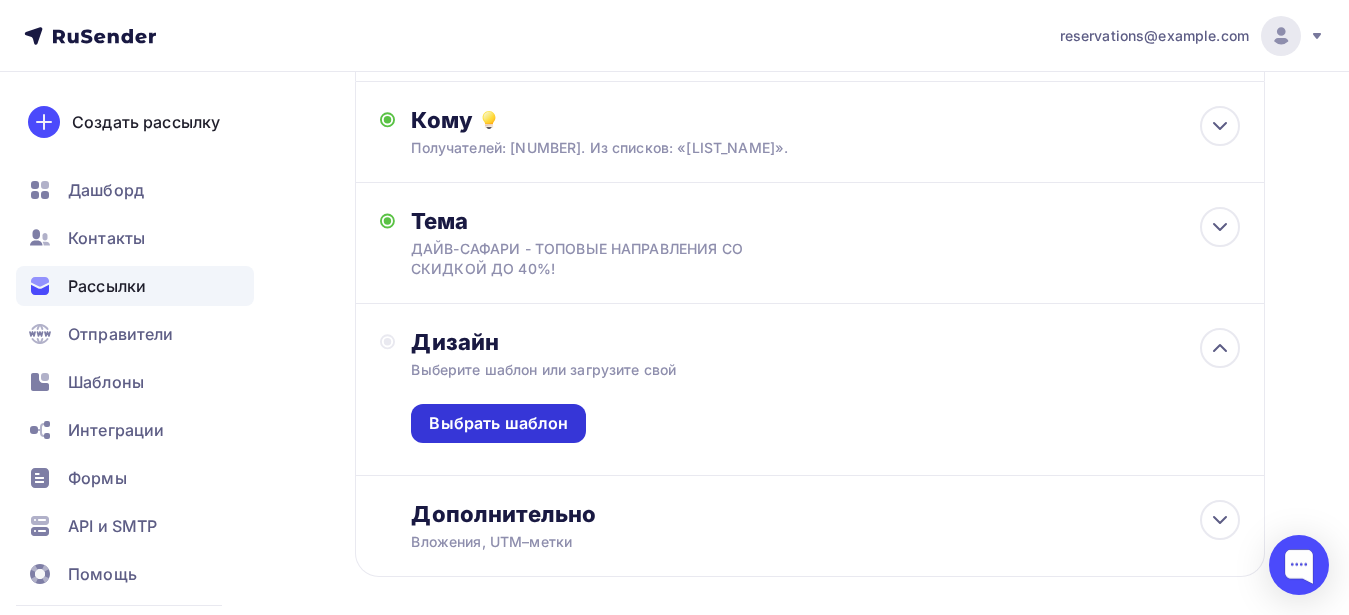 click on "Выбрать шаблон" at bounding box center [498, 423] 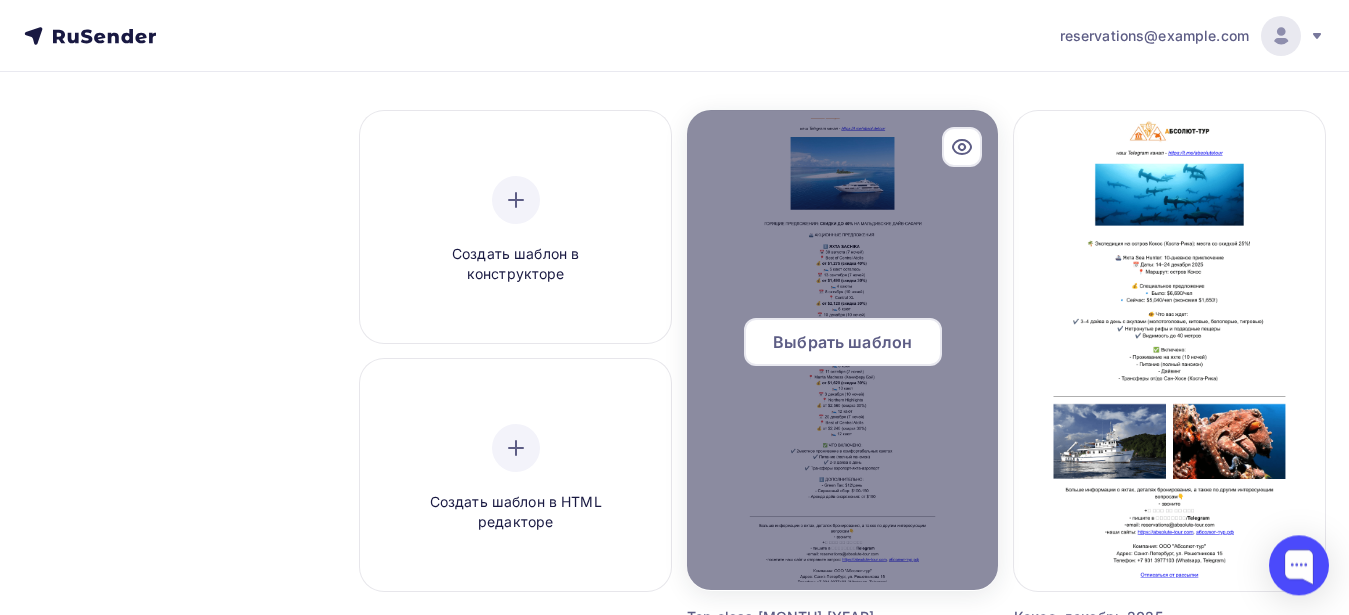 scroll, scrollTop: 306, scrollLeft: 0, axis: vertical 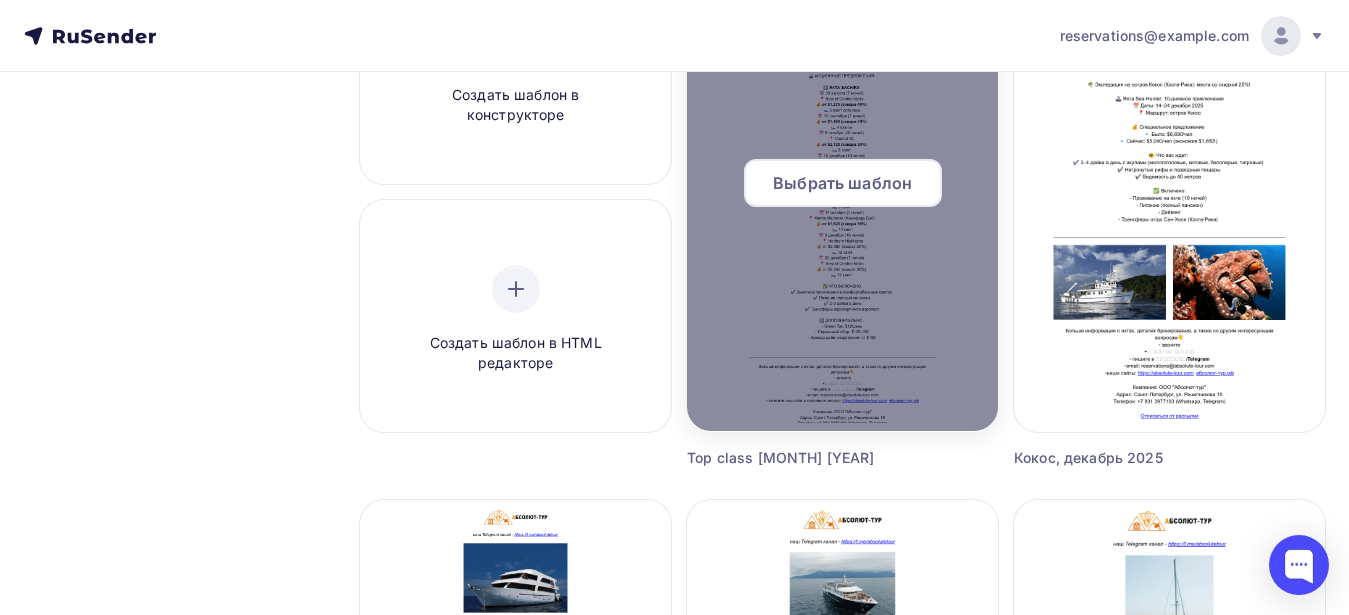 click on "Выбрать шаблон" at bounding box center (843, 183) 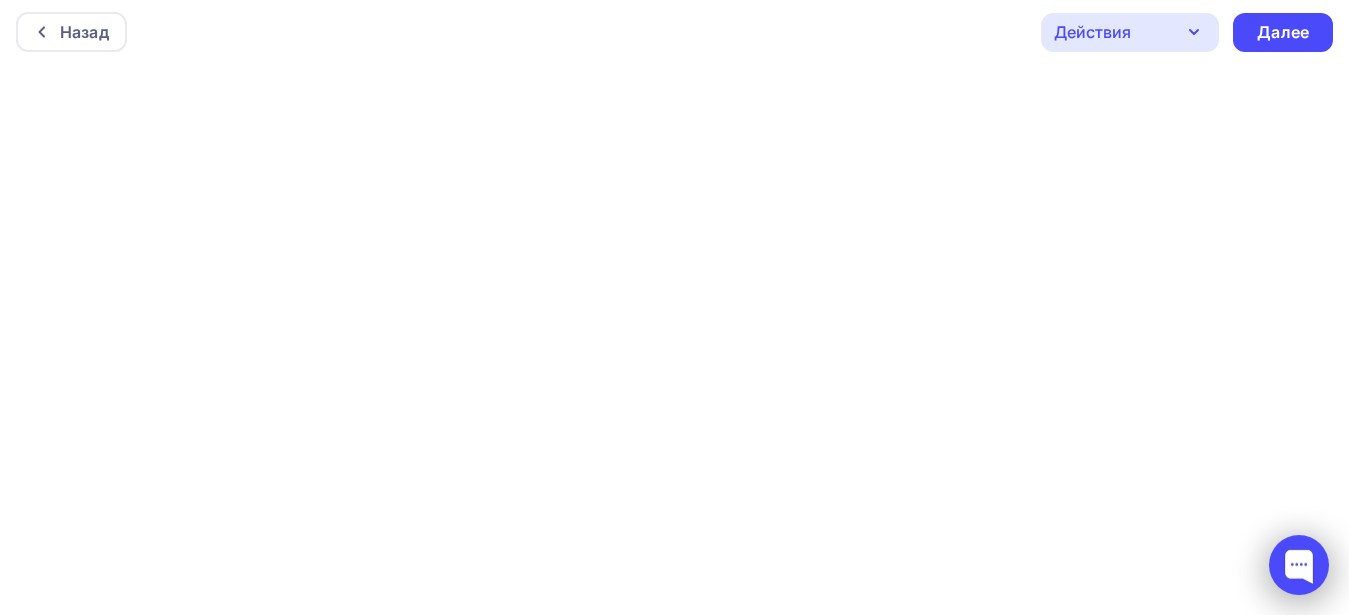 scroll, scrollTop: 5, scrollLeft: 0, axis: vertical 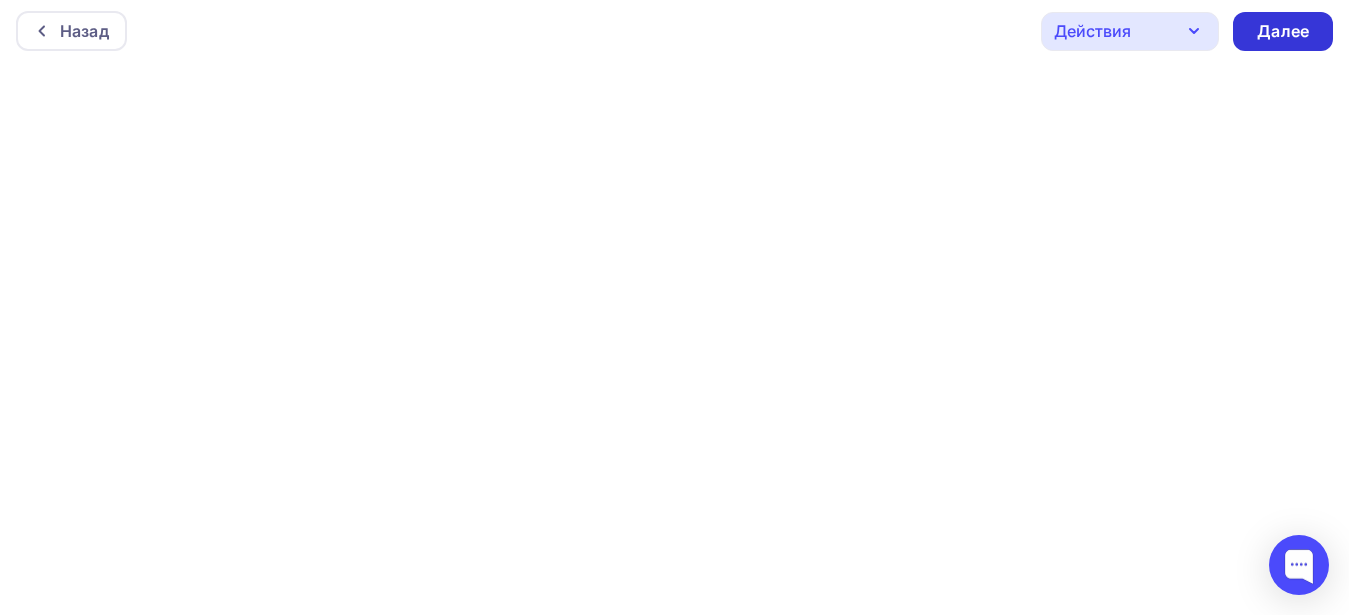click on "Далее" at bounding box center [1283, 31] 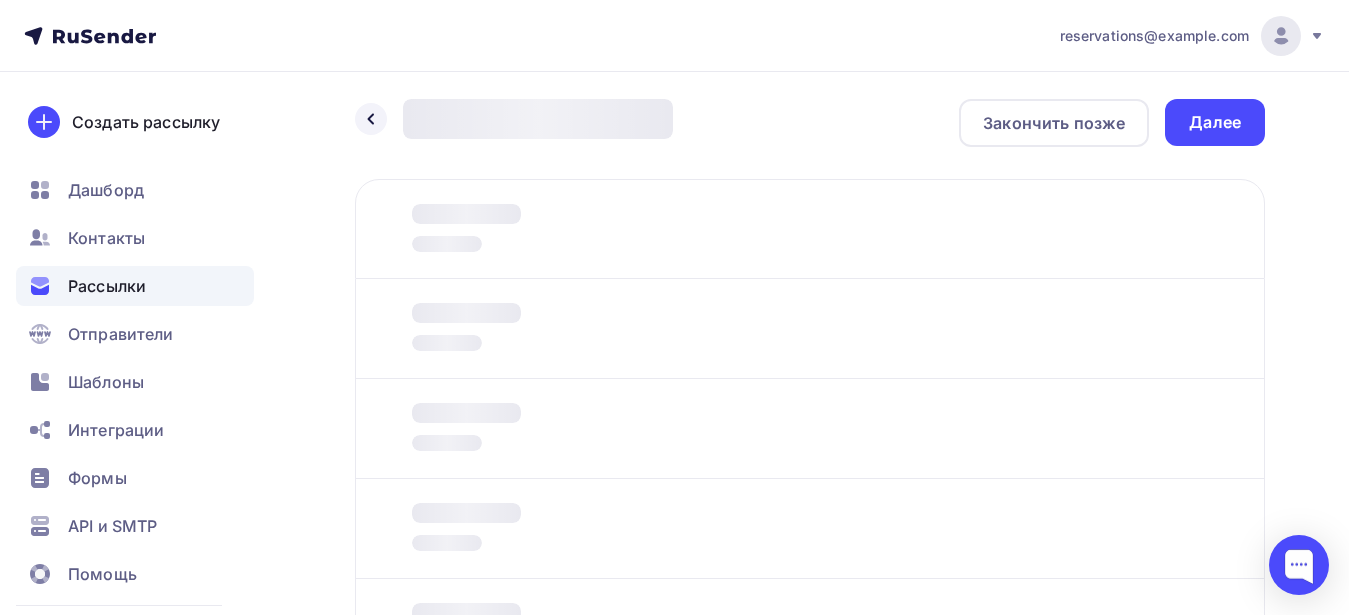 scroll, scrollTop: 0, scrollLeft: 0, axis: both 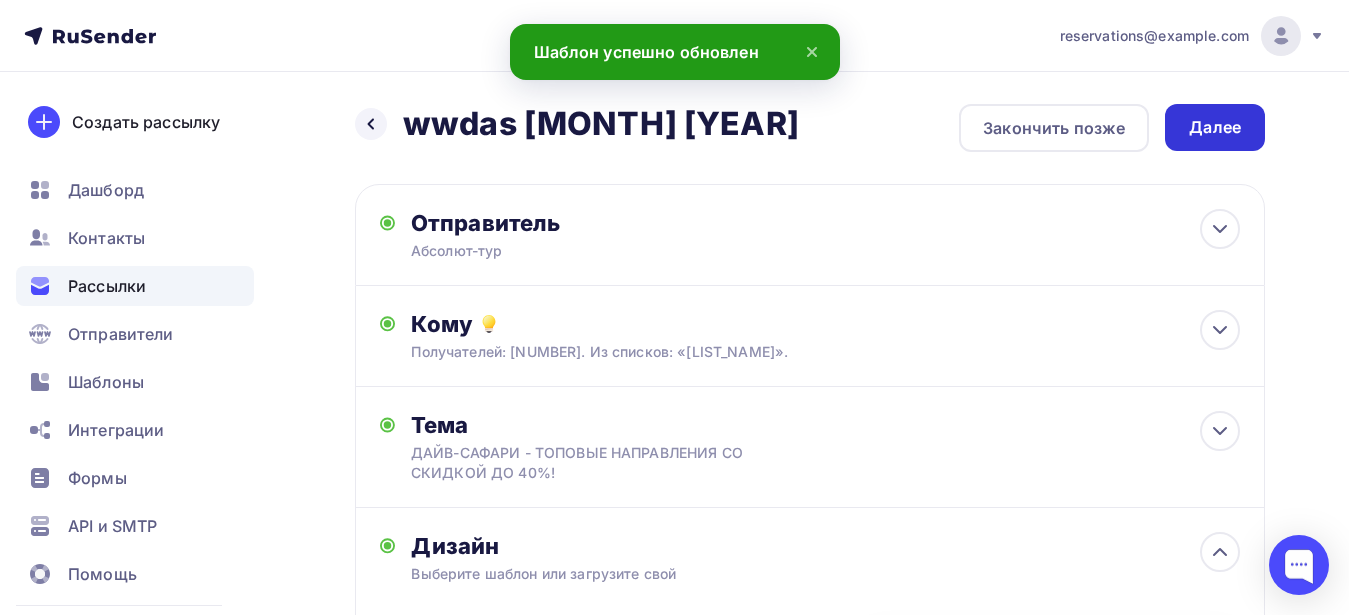 click on "Далее" at bounding box center [1215, 127] 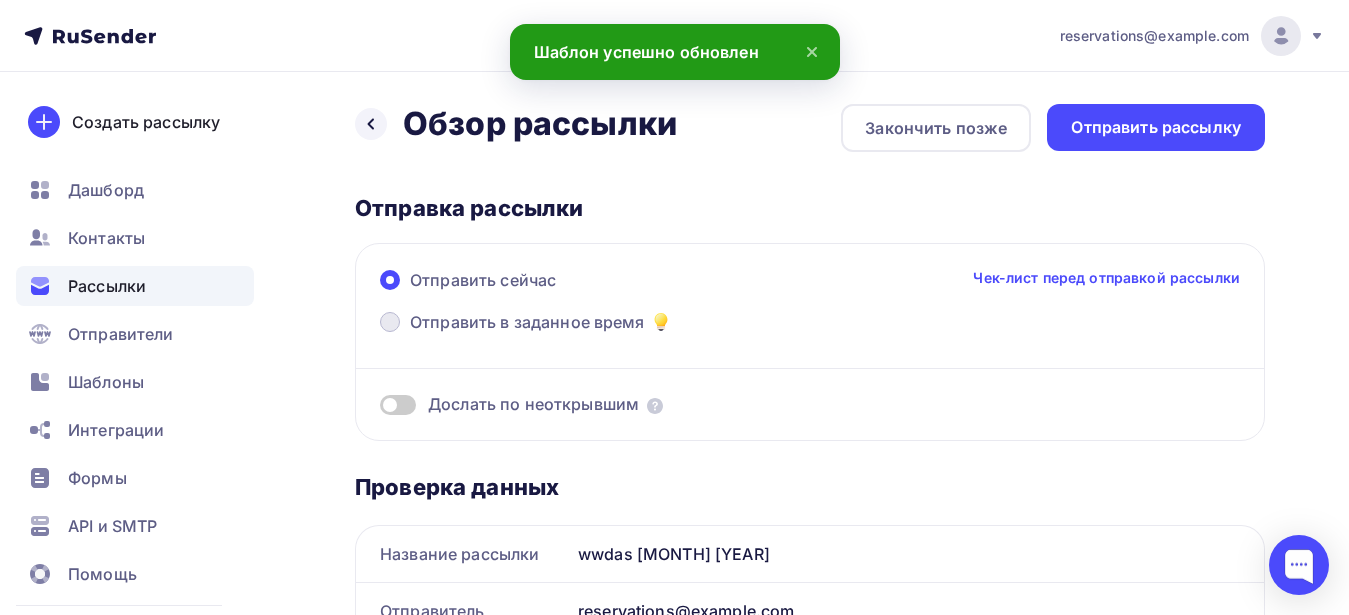 click on "Отправить в заданное время" at bounding box center [527, 322] 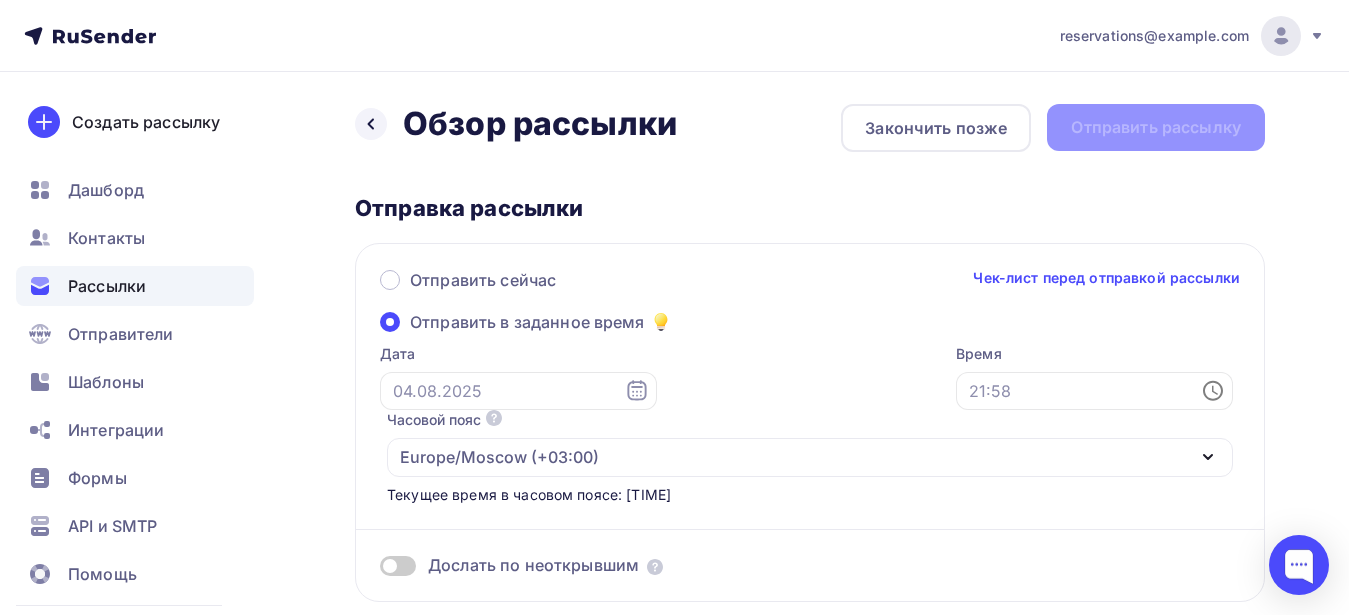 scroll, scrollTop: 0, scrollLeft: 0, axis: both 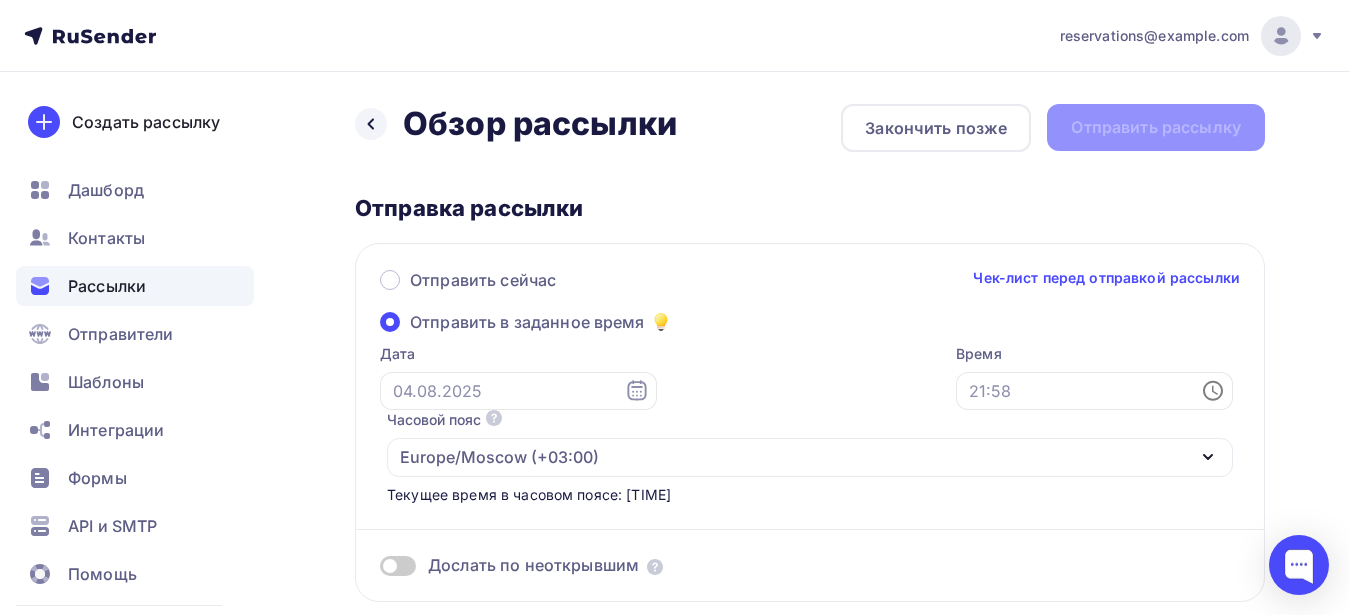 click 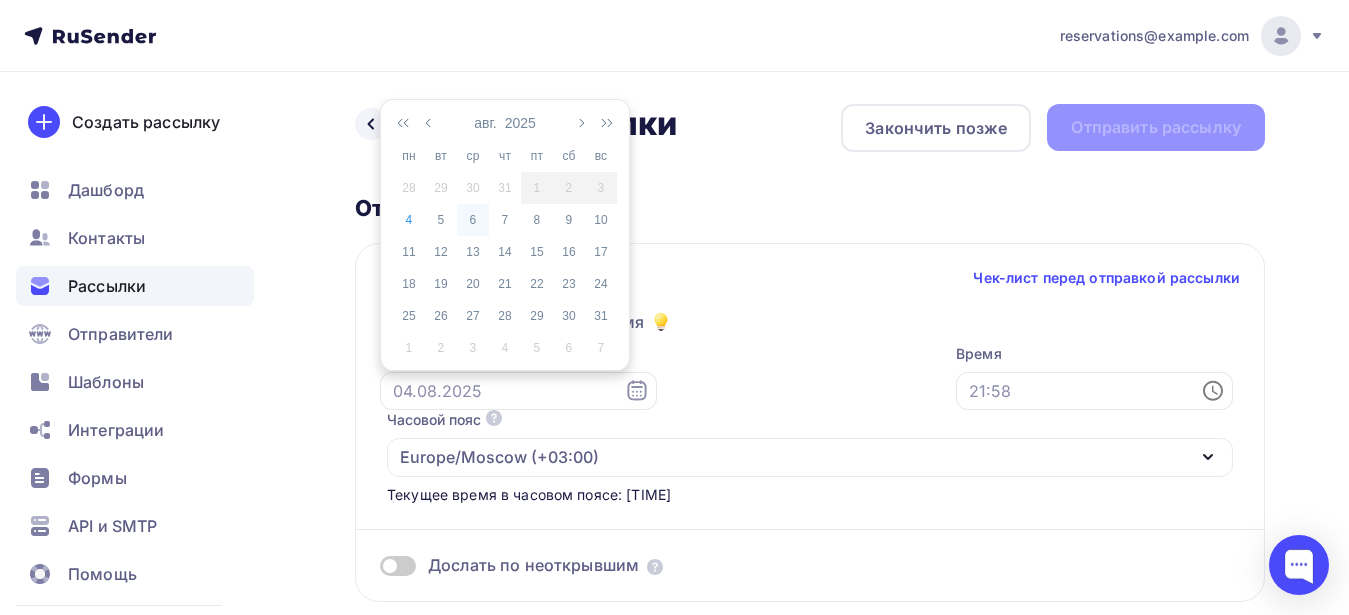 click on "6" at bounding box center [473, 220] 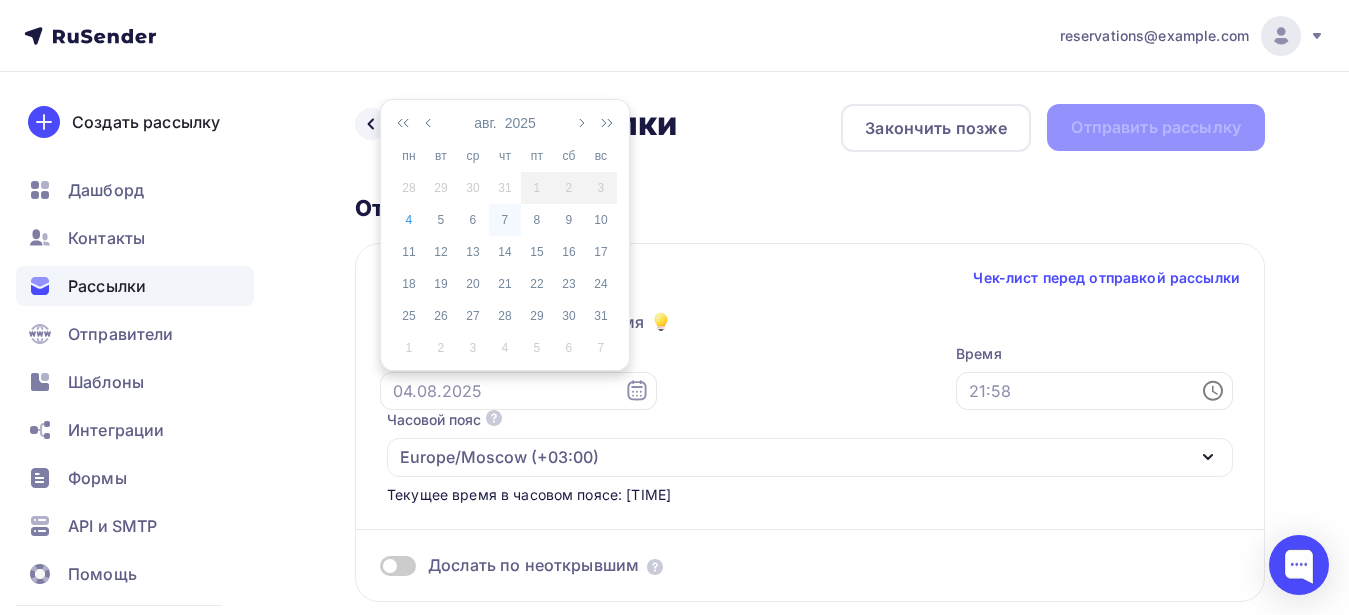 type on "06.08.2025" 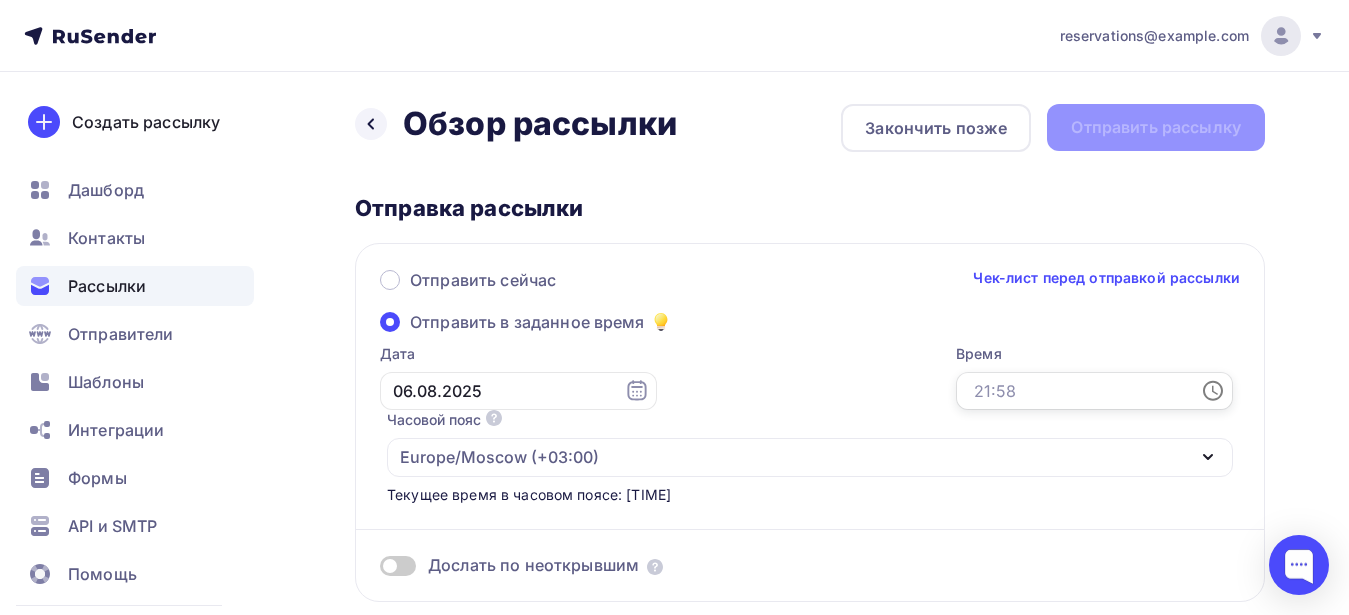 click at bounding box center [1094, 391] 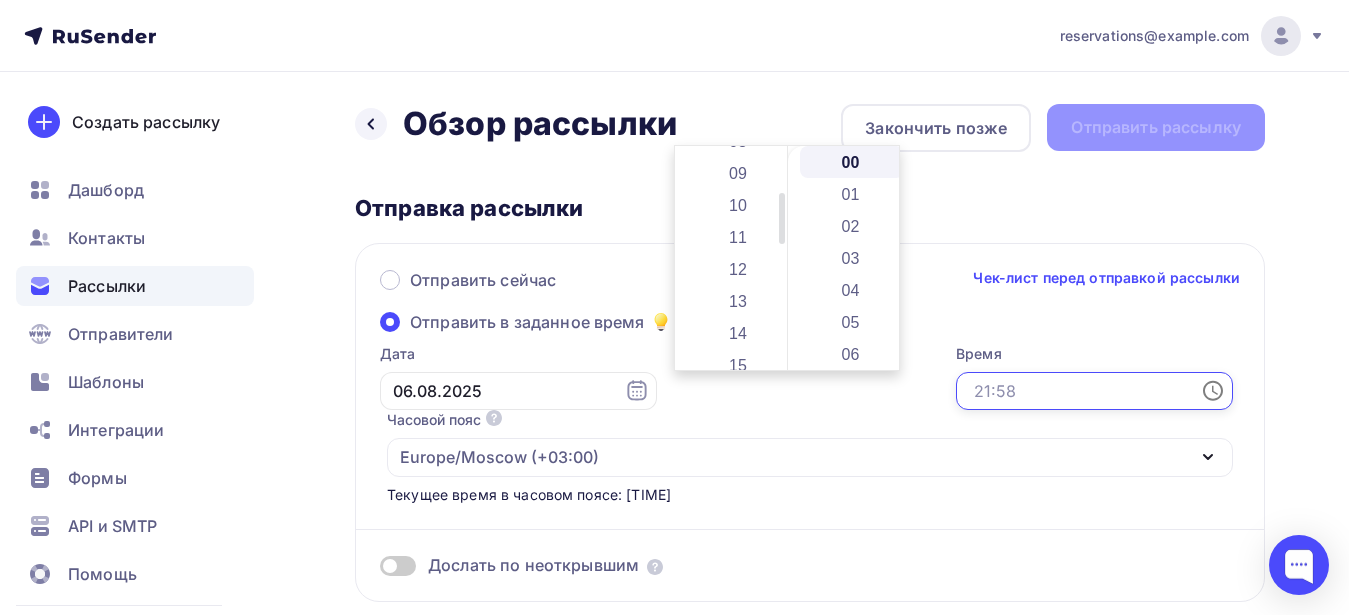 scroll, scrollTop: 288, scrollLeft: 0, axis: vertical 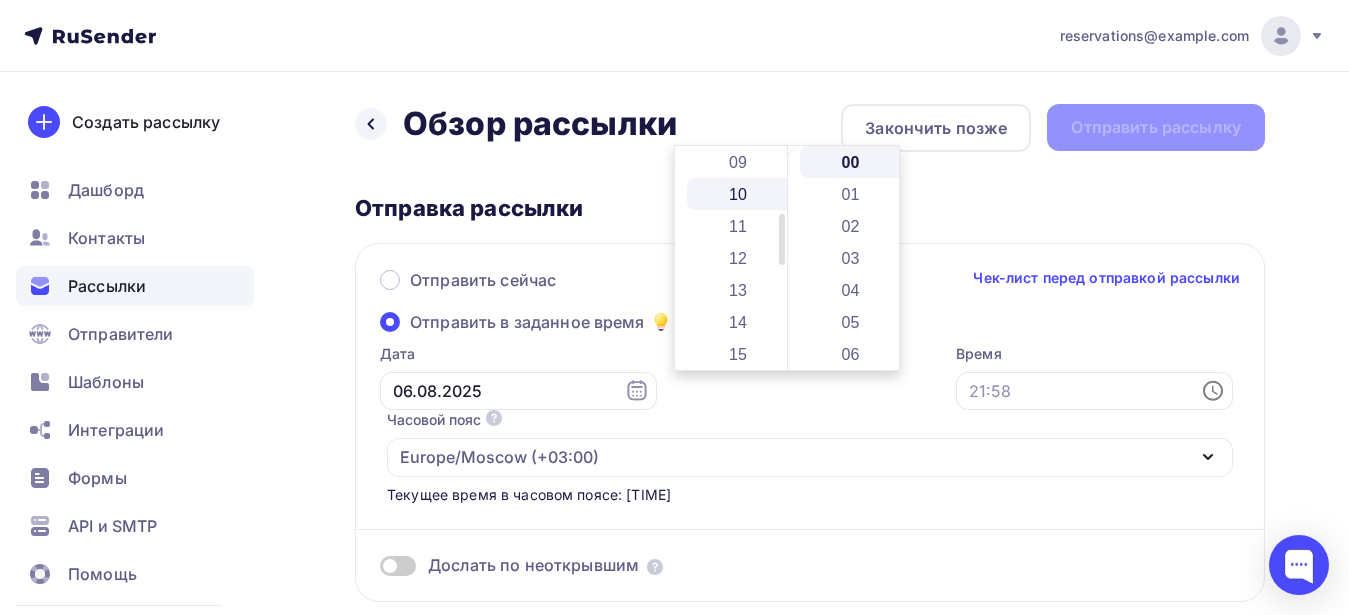 click on "10" at bounding box center [739, 194] 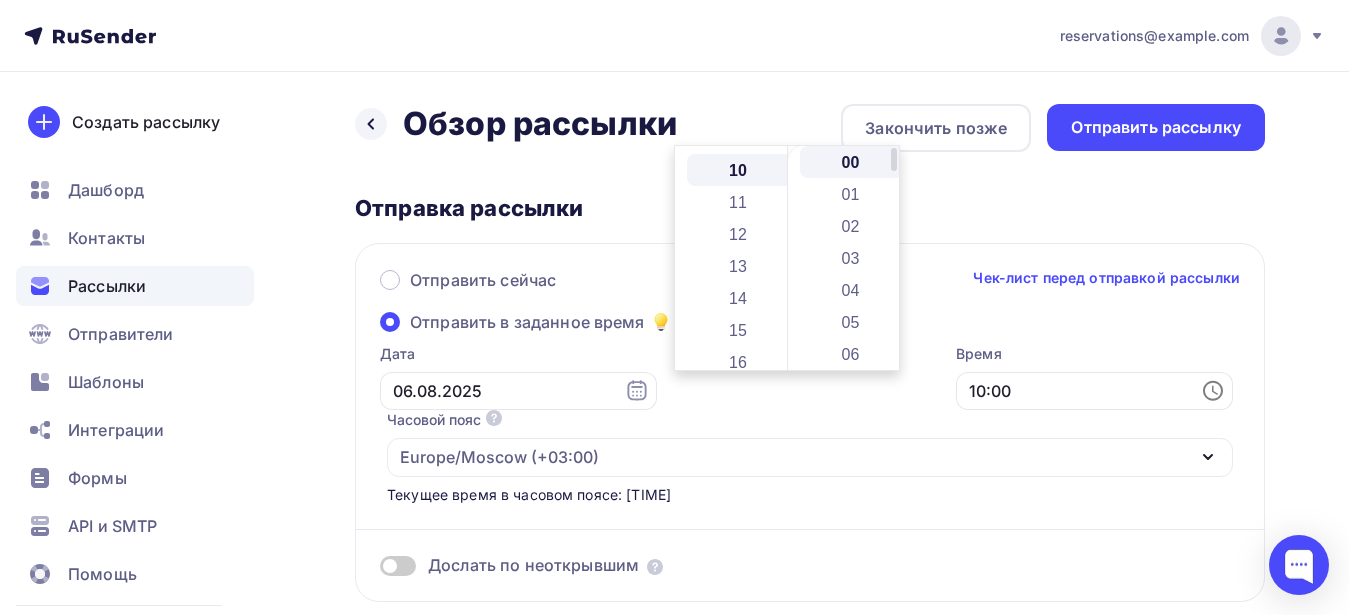 scroll, scrollTop: 320, scrollLeft: 0, axis: vertical 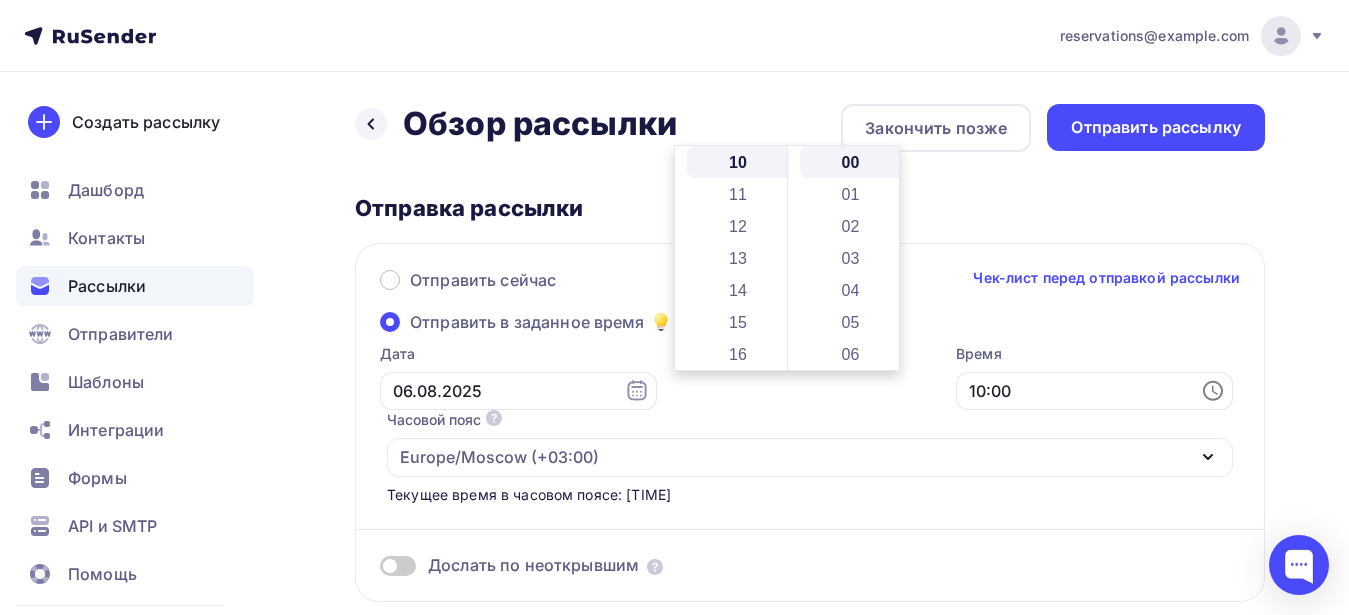 click on "Дослать по неоткрывшим" at bounding box center (810, 541) 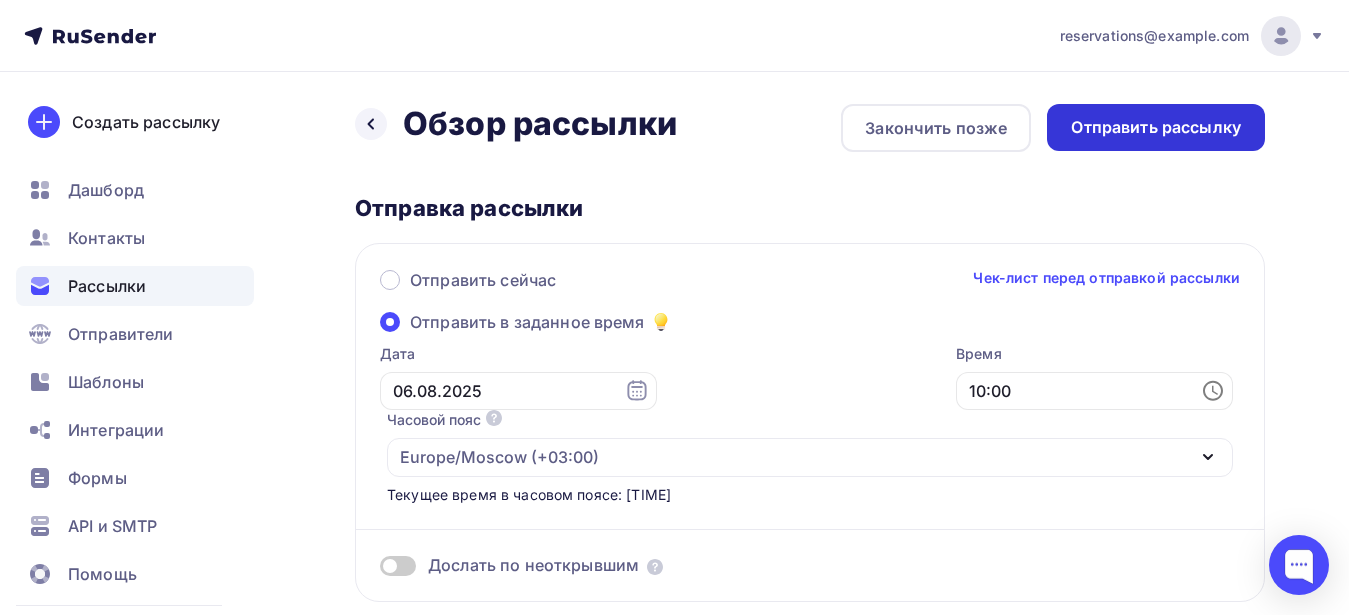 click on "Отправить рассылку" at bounding box center (1156, 127) 